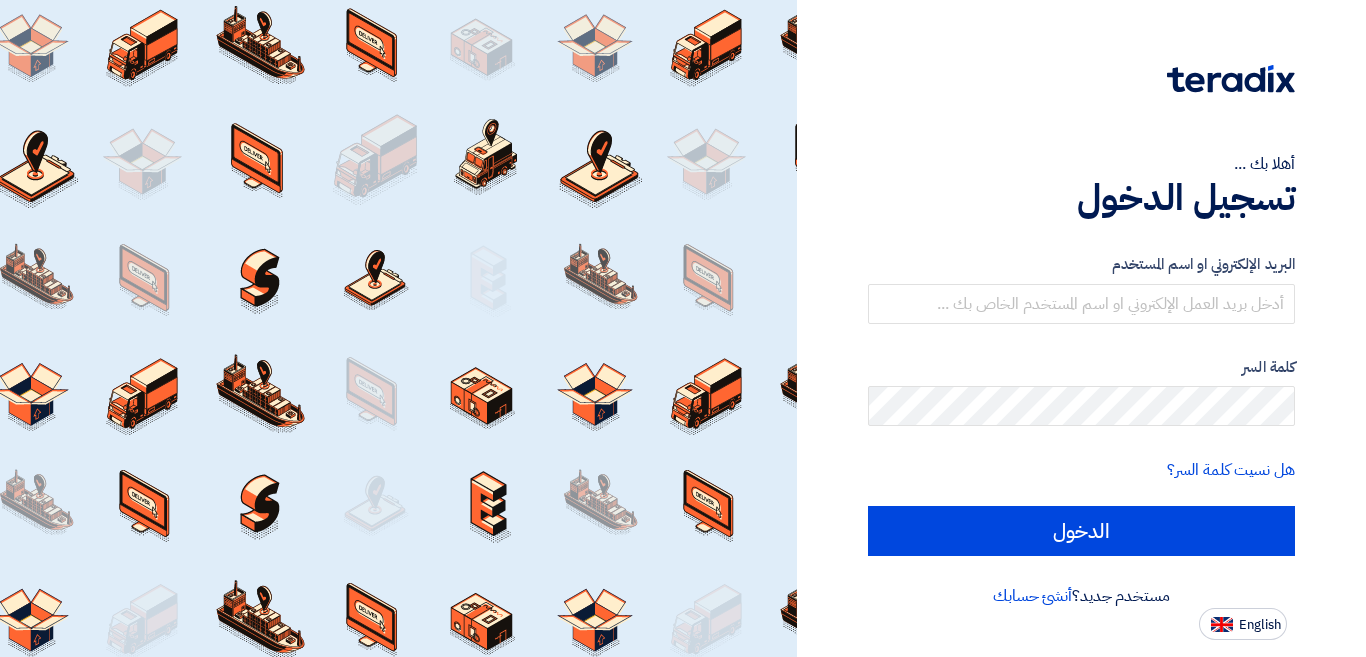 scroll, scrollTop: 0, scrollLeft: 0, axis: both 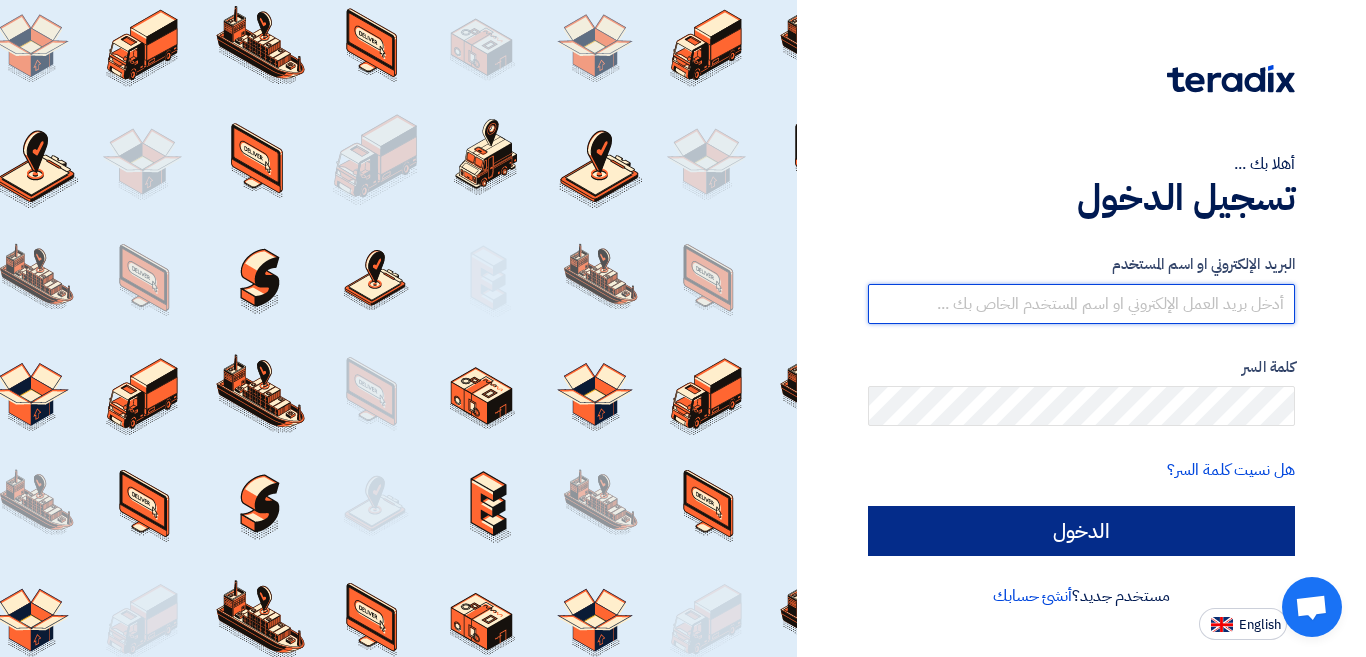type on "[USERNAME]@[DOMAIN].com" 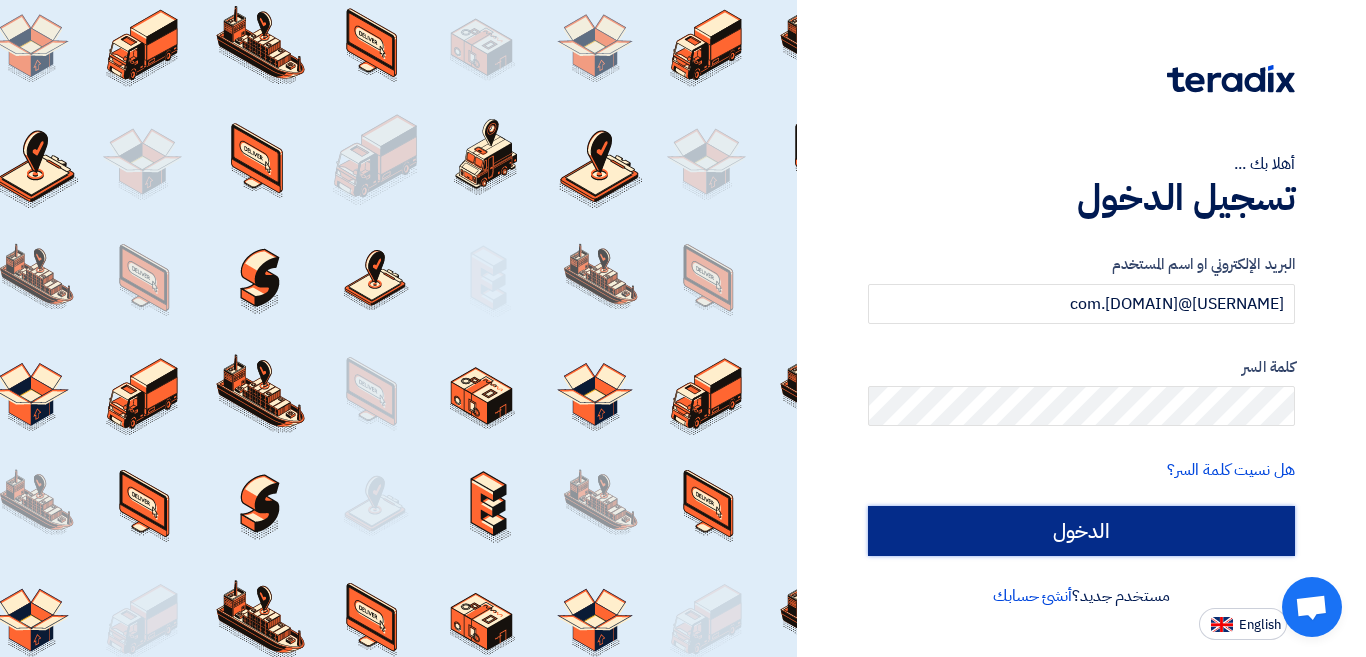 click on "الدخول" 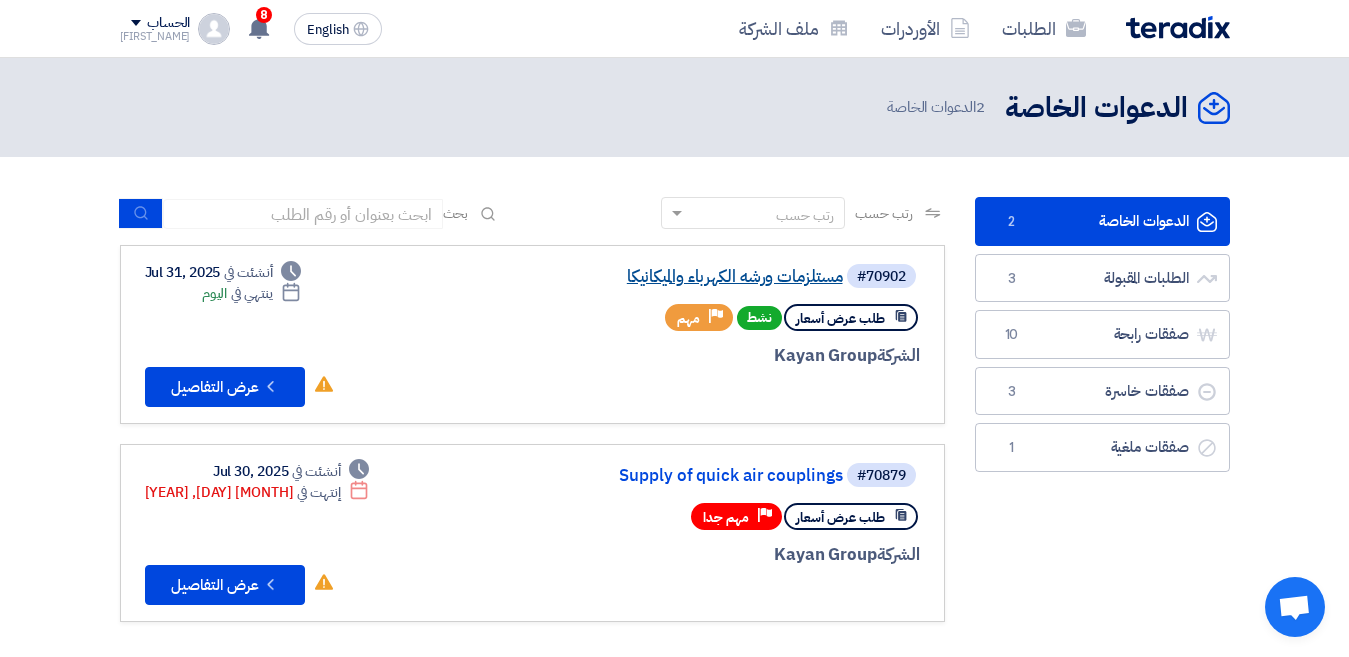 click on "مستلزمات ورشه الكهرباء والميكانيكا" 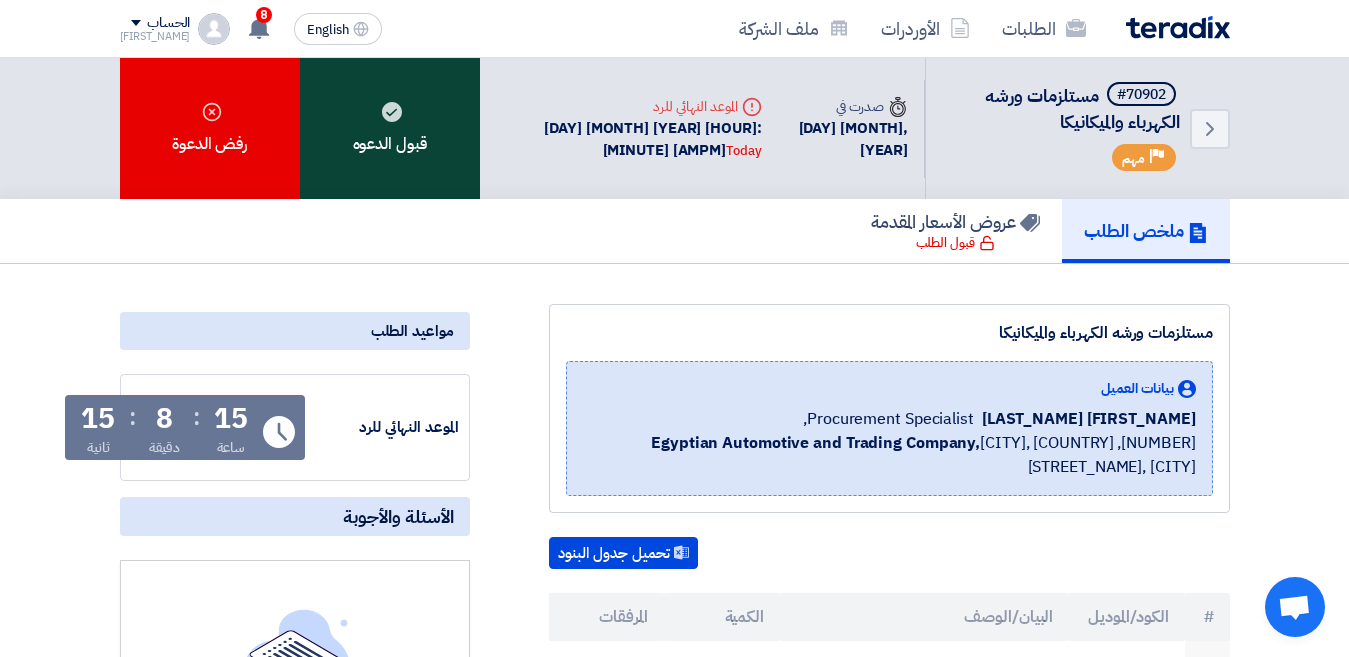 click on "قبول الدعوه" 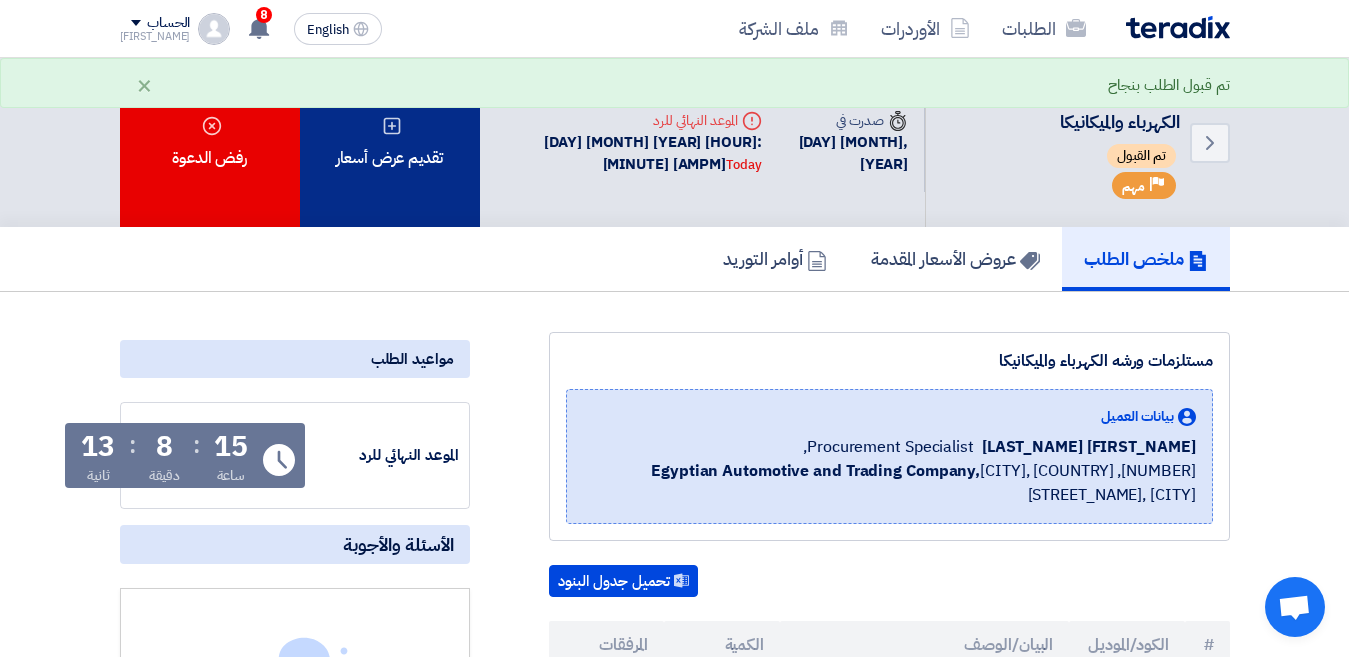 click on "تقديم عرض أسعار" 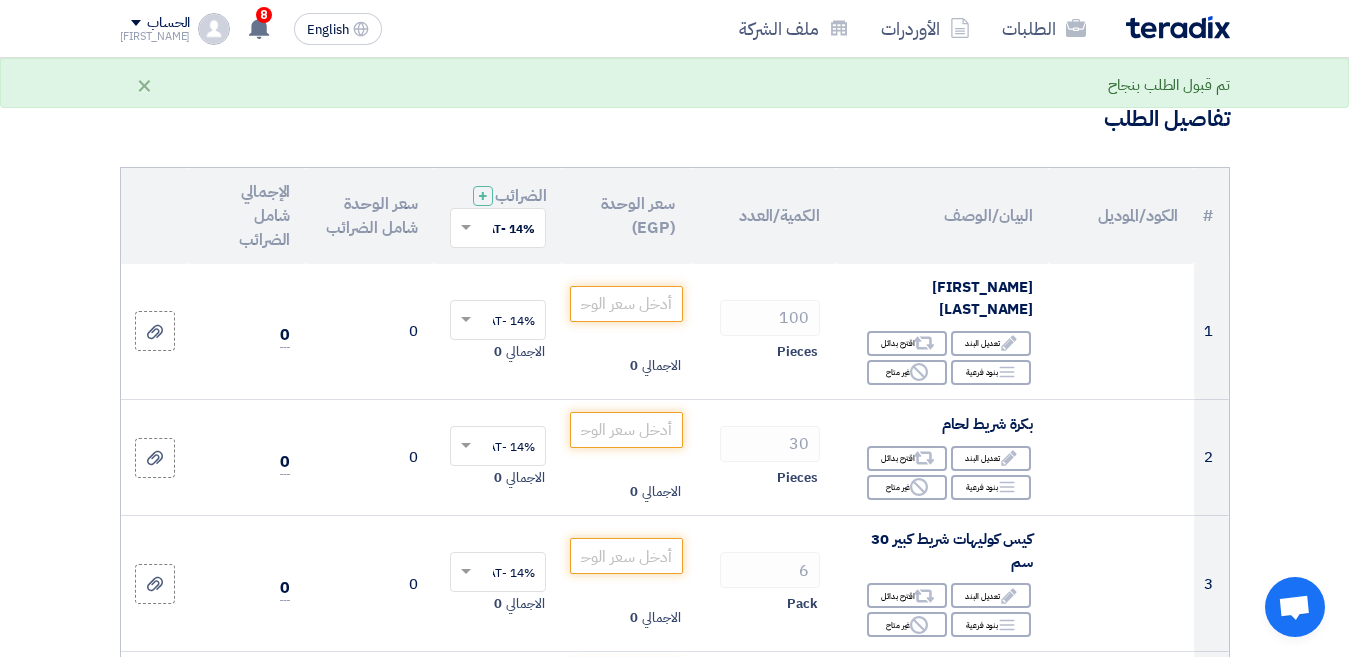scroll, scrollTop: 200, scrollLeft: 0, axis: vertical 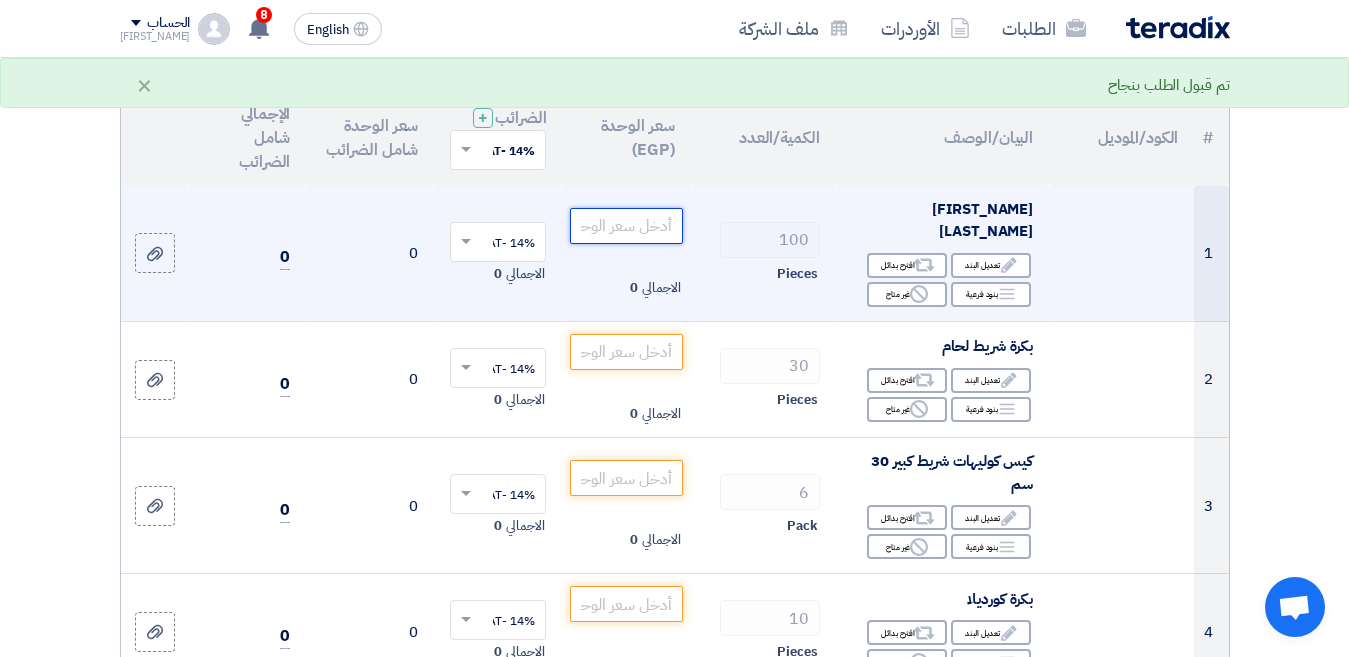 click 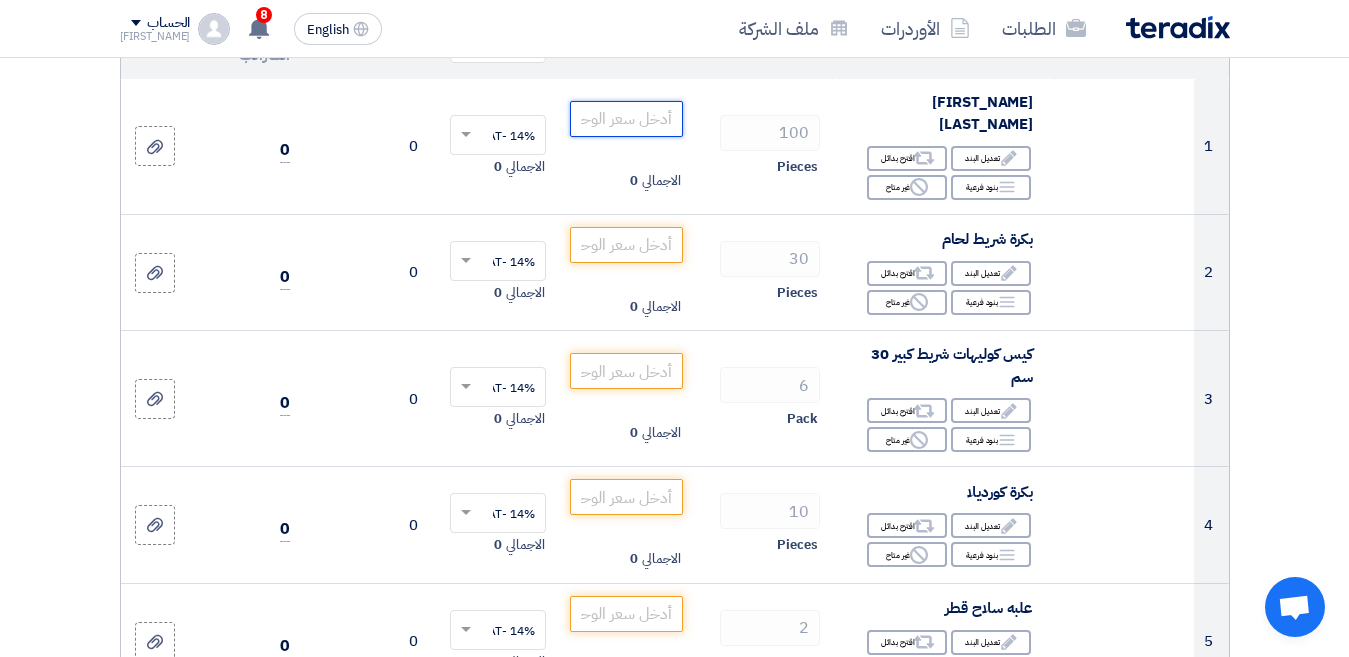 scroll, scrollTop: 100, scrollLeft: 0, axis: vertical 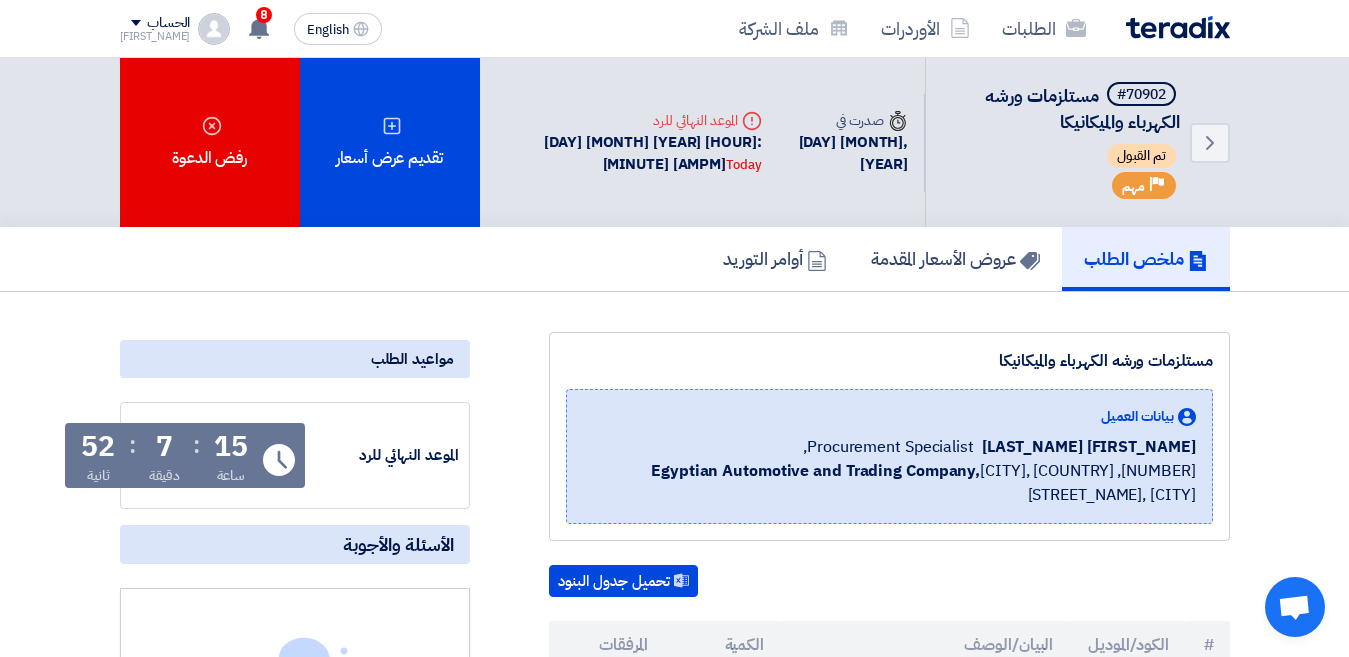 click on "[FIRST_NAME] [LAST_NAME]" 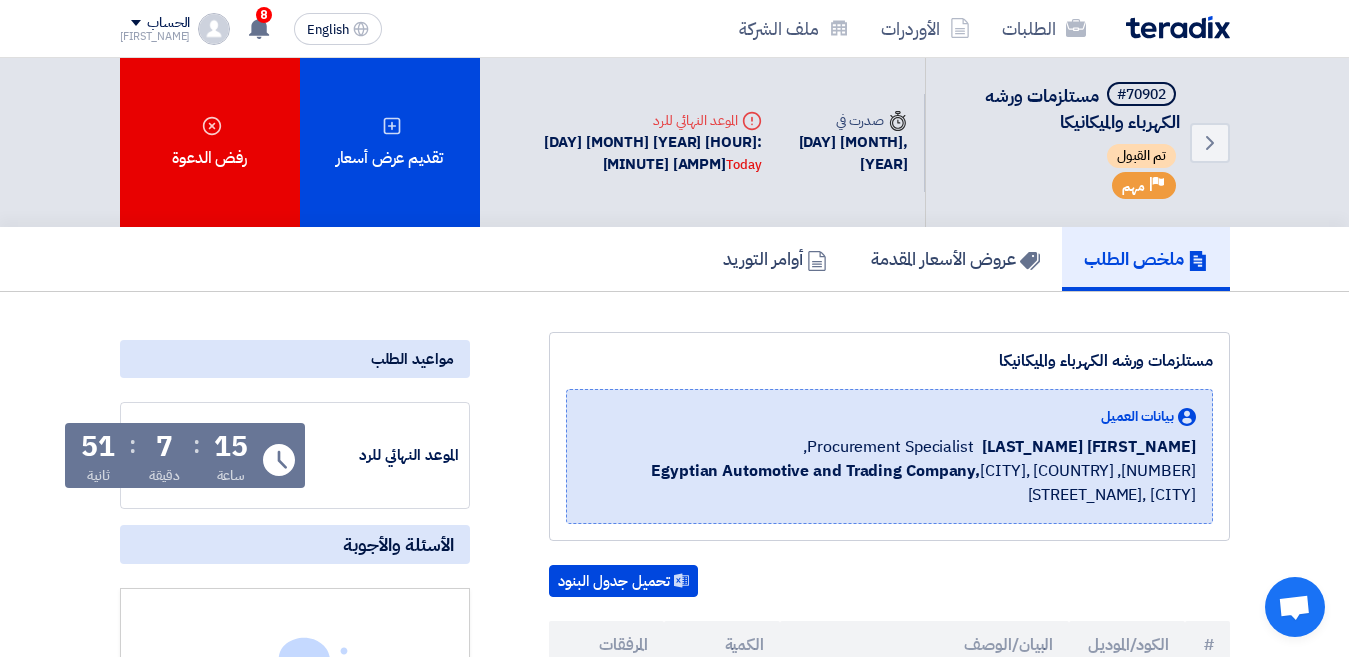 click on "[FIRST_NAME] [LAST_NAME]" 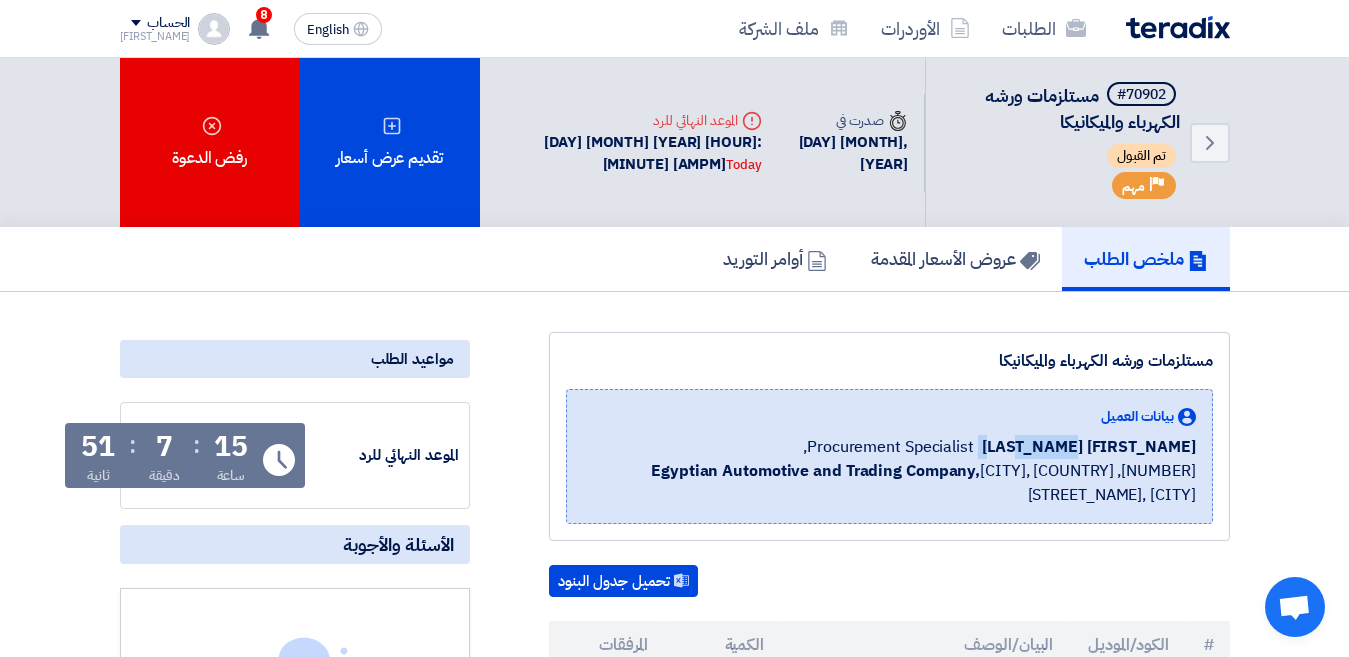 click on "[FIRST_NAME] [LAST_NAME]" 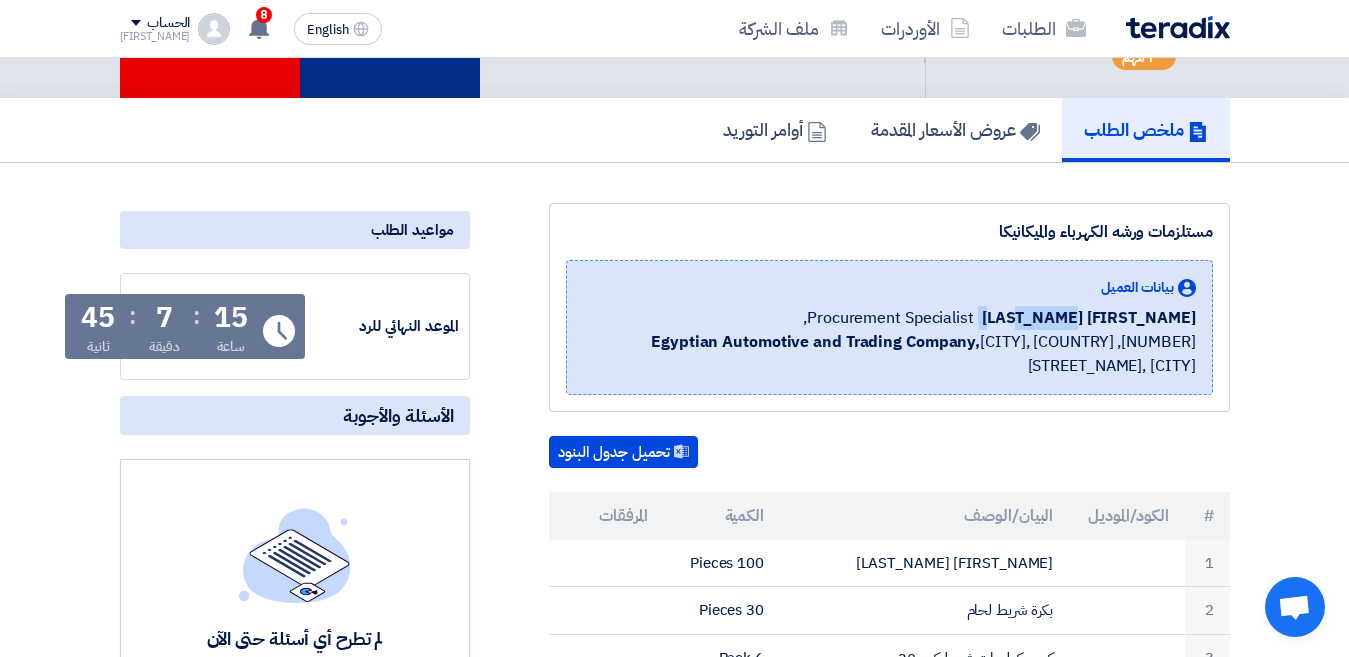 scroll, scrollTop: 0, scrollLeft: 0, axis: both 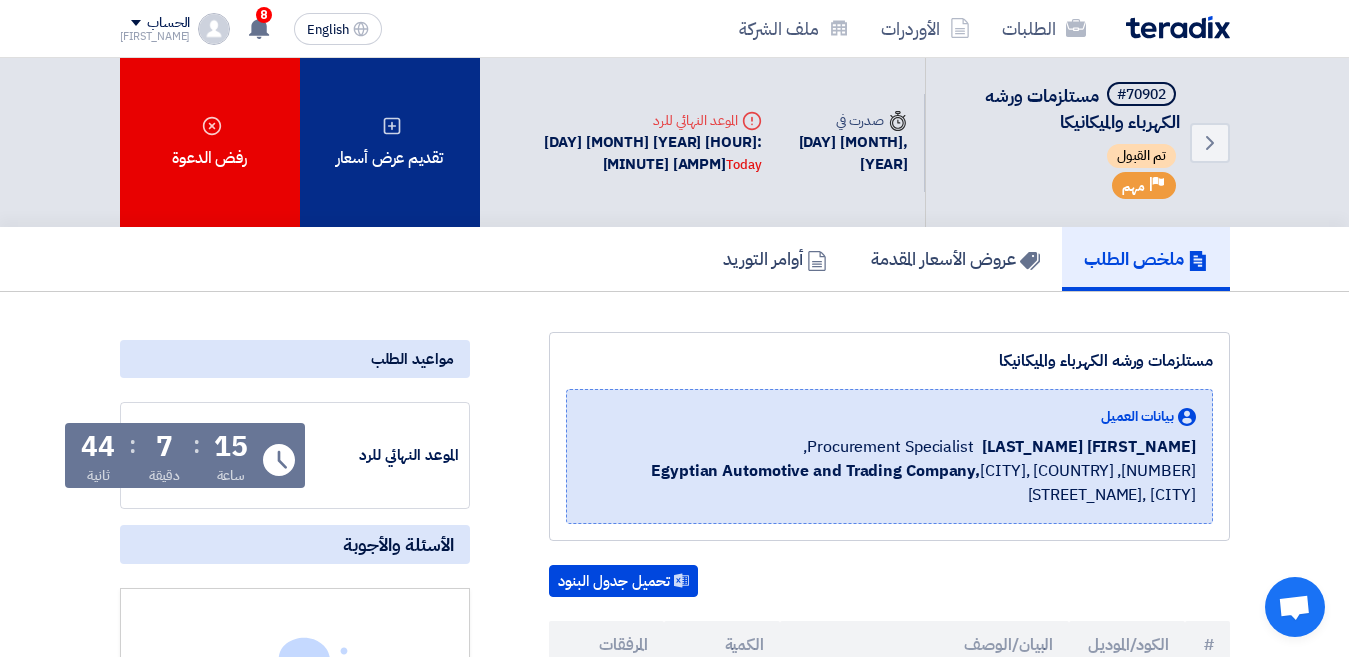 click on "تقديم عرض أسعار" 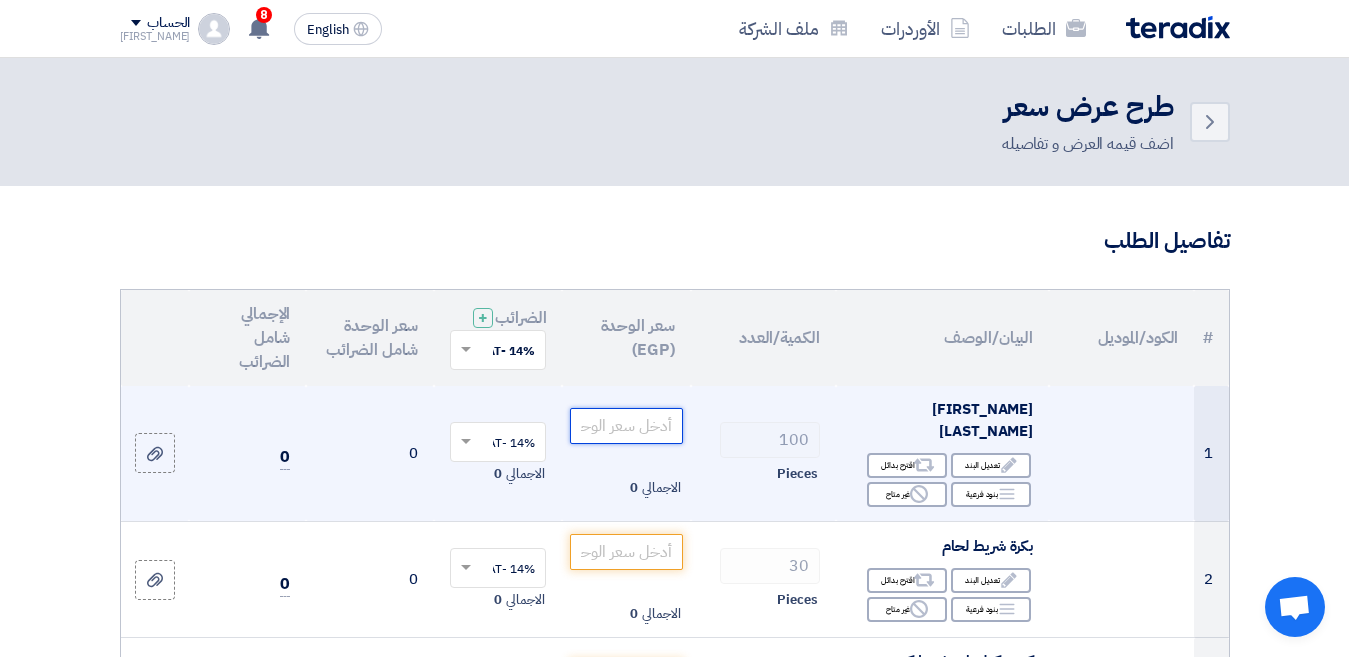 click 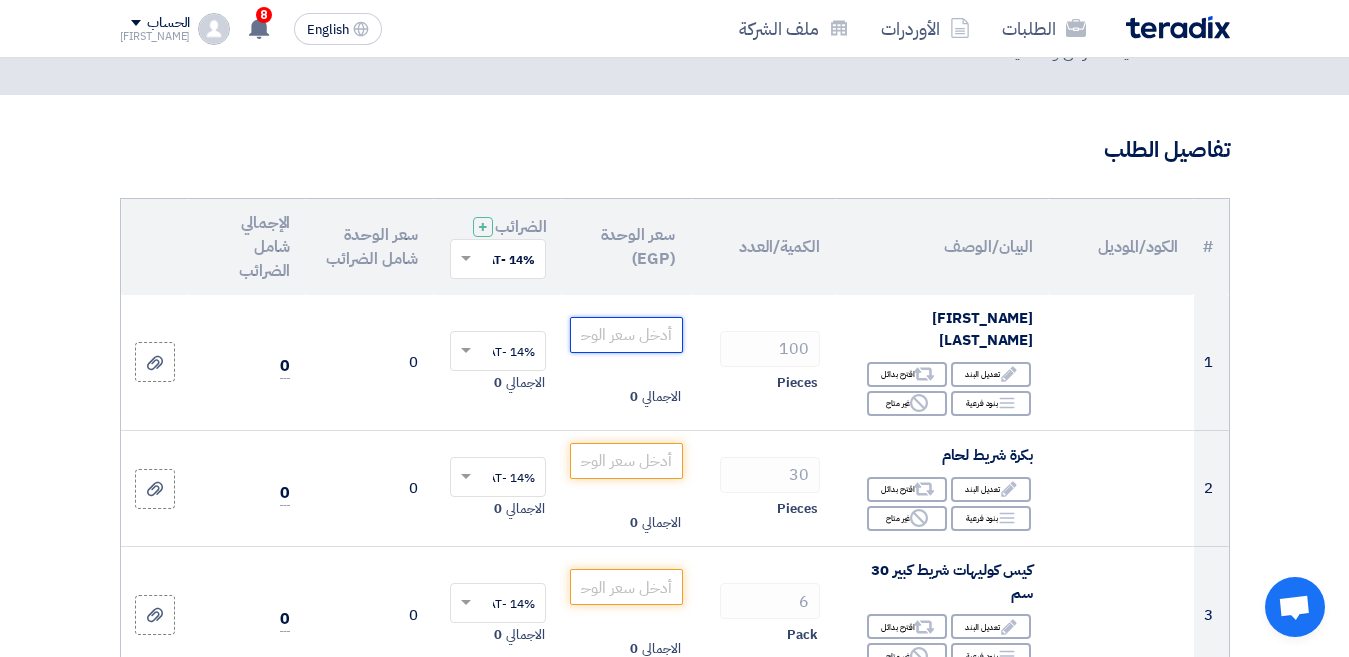 scroll, scrollTop: 200, scrollLeft: 0, axis: vertical 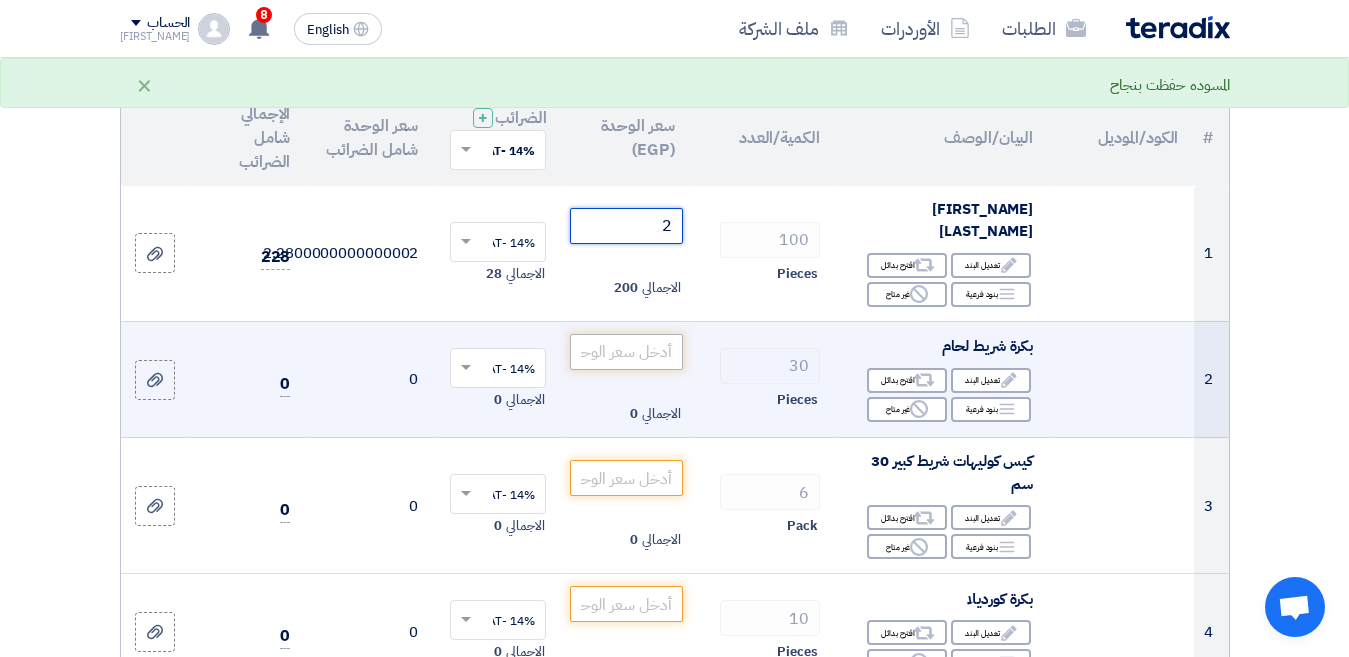 type on "2" 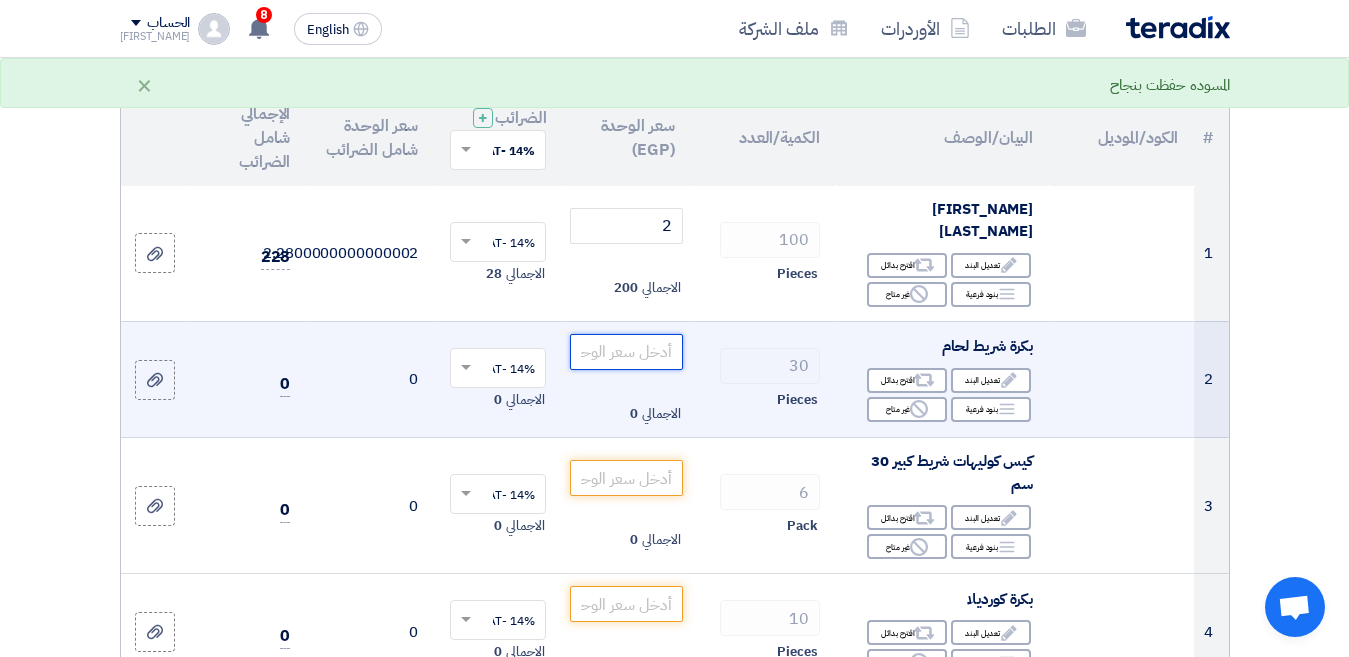click 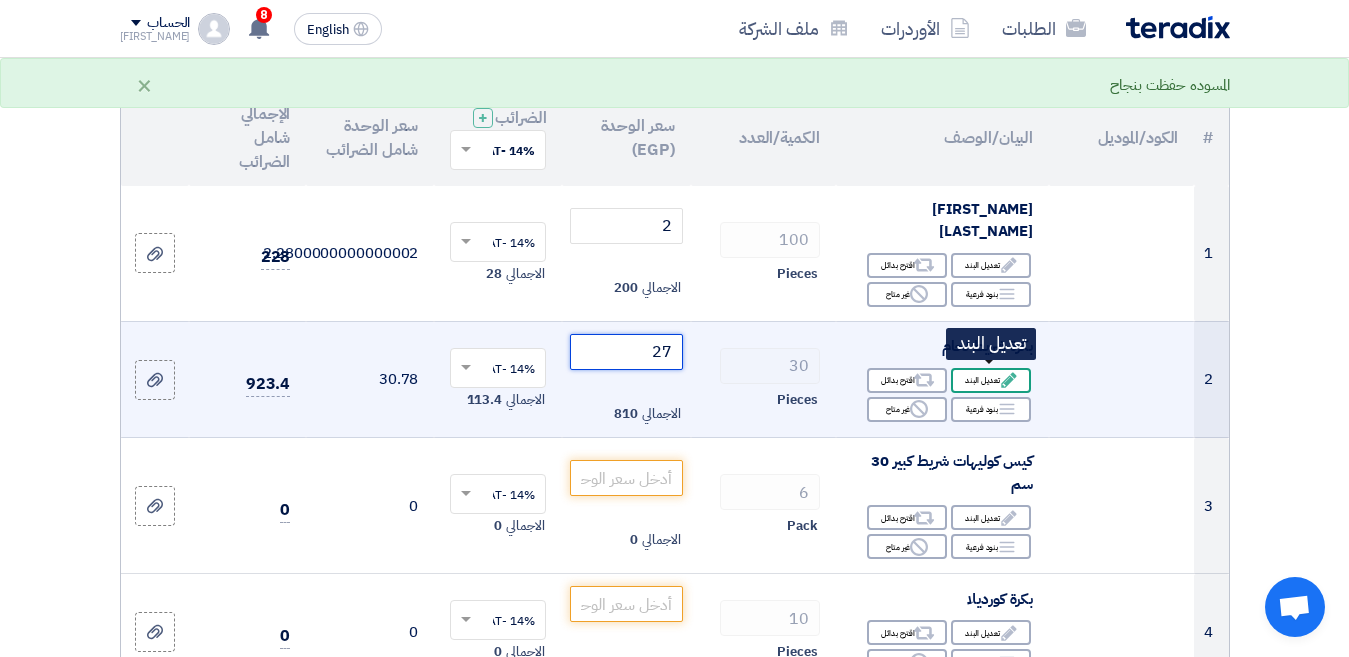 type on "27" 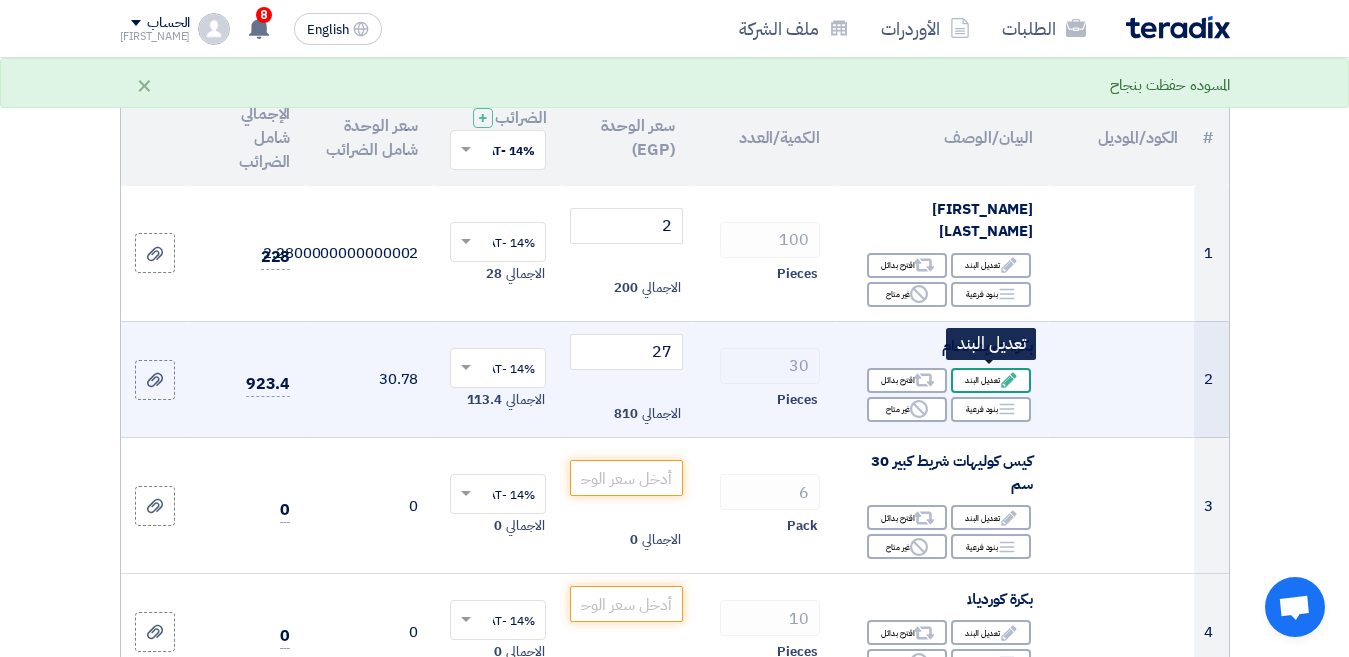 click 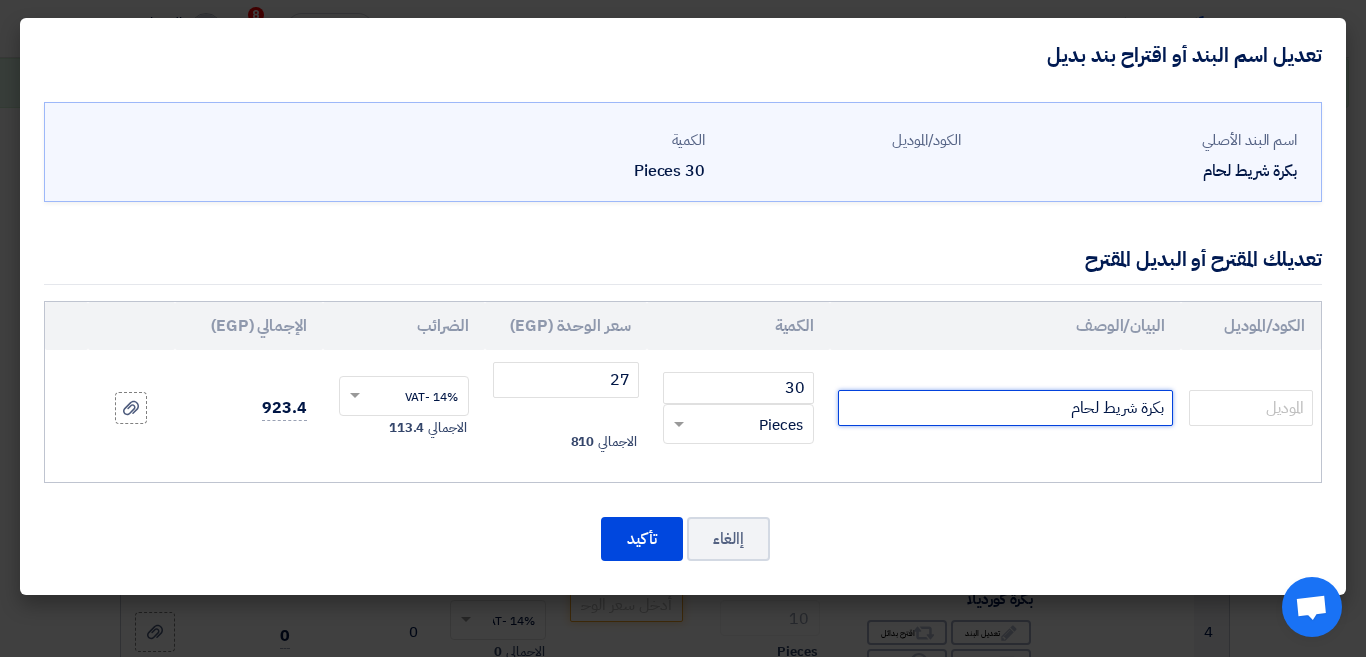 click on "بكرة شريط لحام" 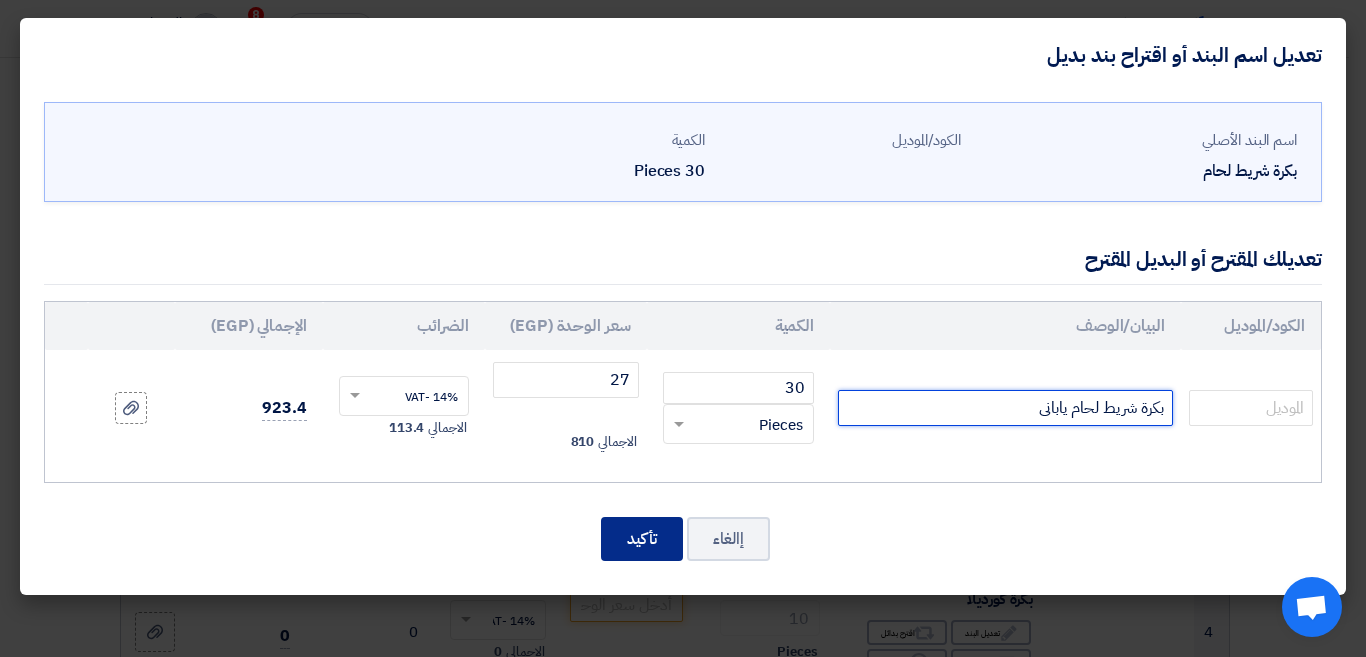 type on "بكرة شريط لحام يابانى" 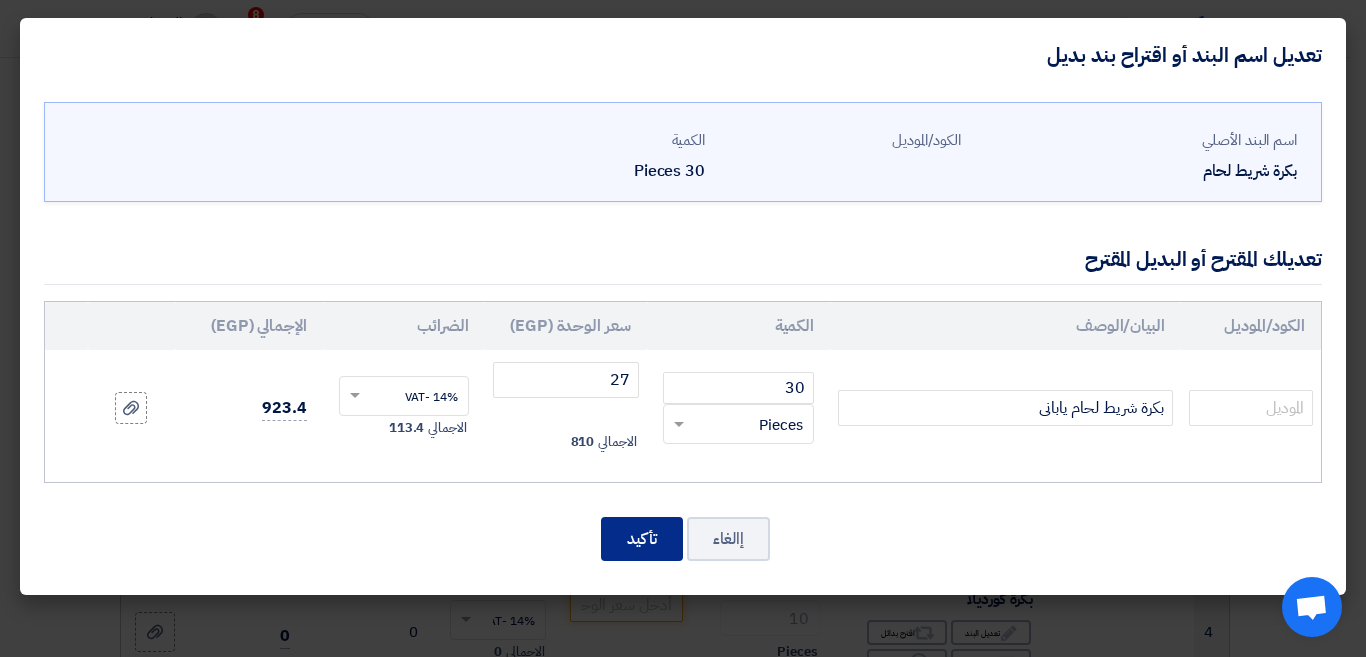 click on "تأكيد" 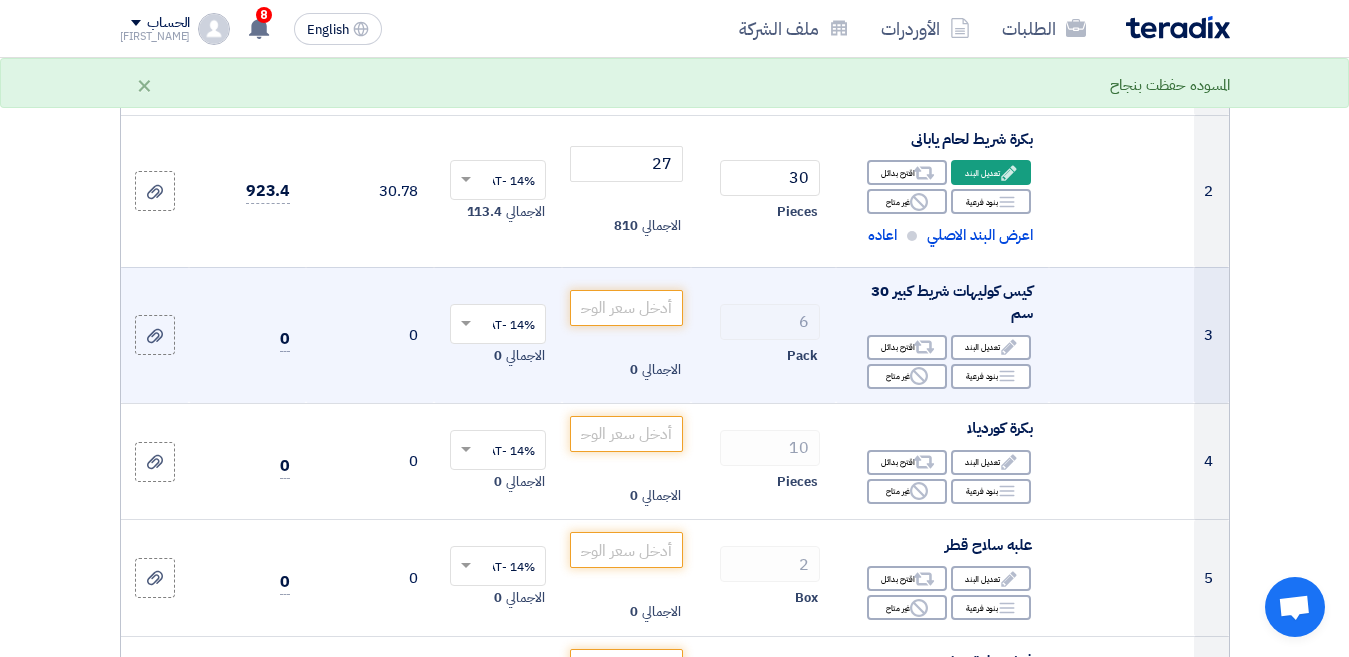 scroll, scrollTop: 500, scrollLeft: 0, axis: vertical 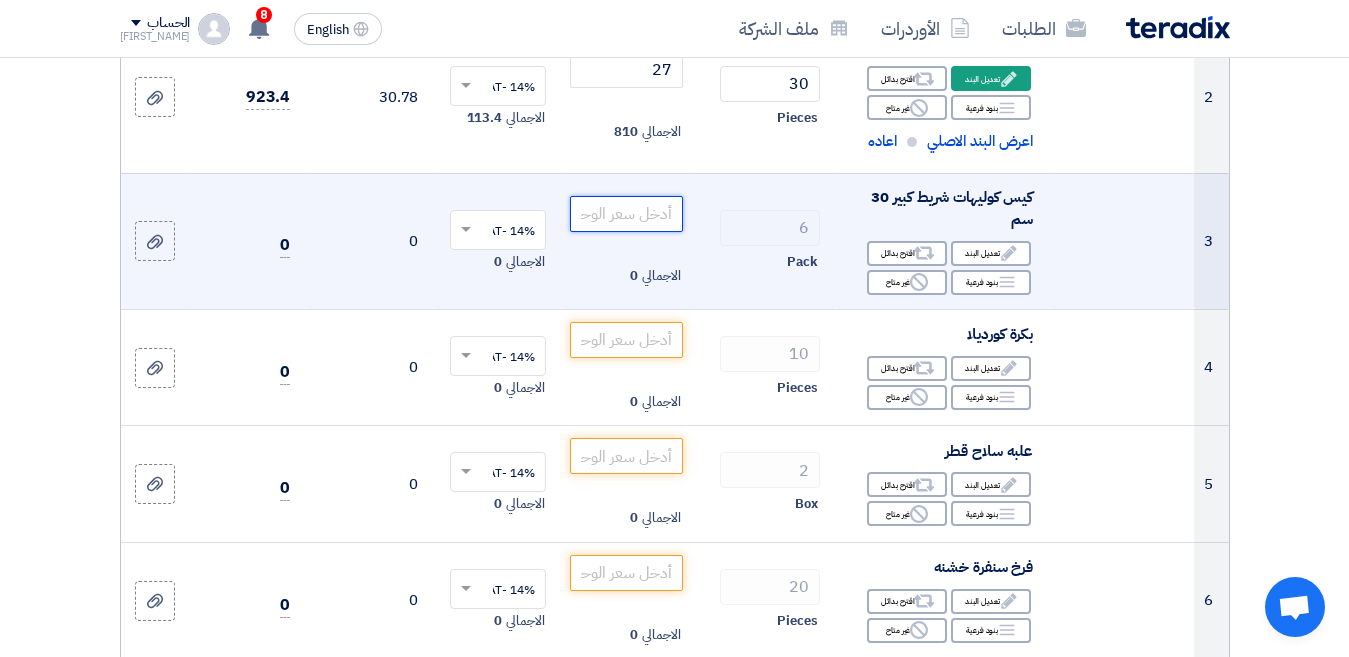 click 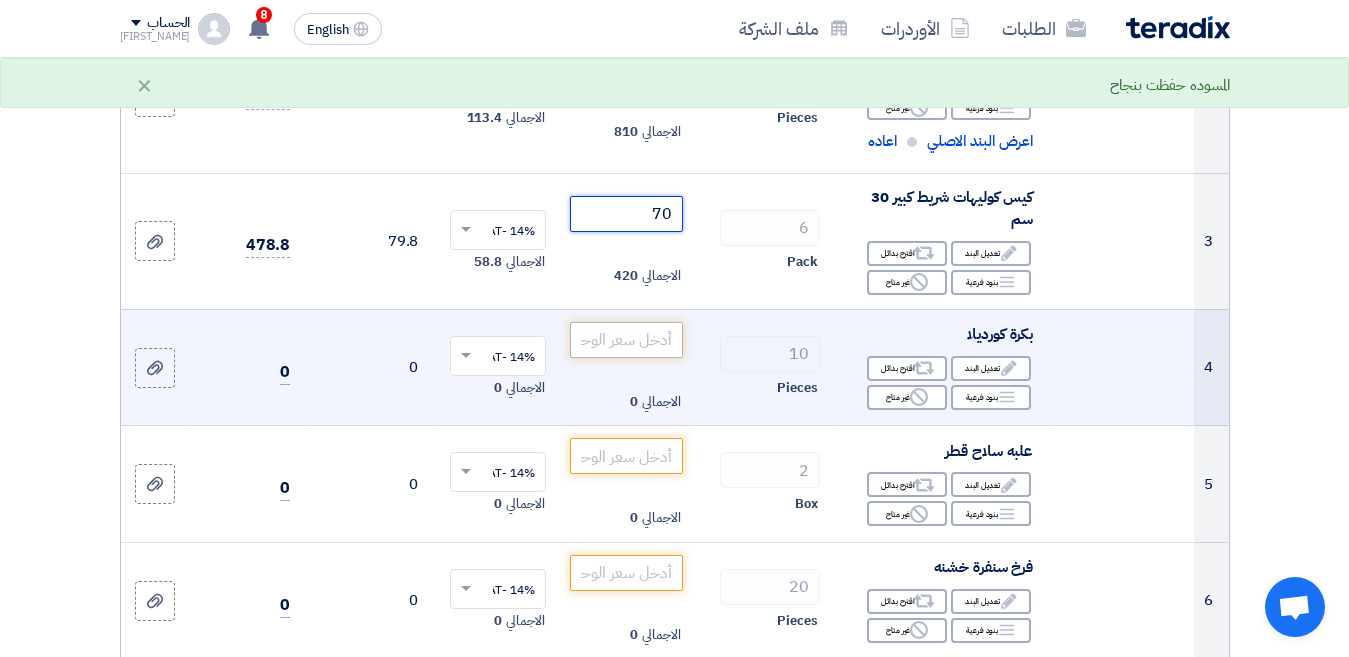 type on "70" 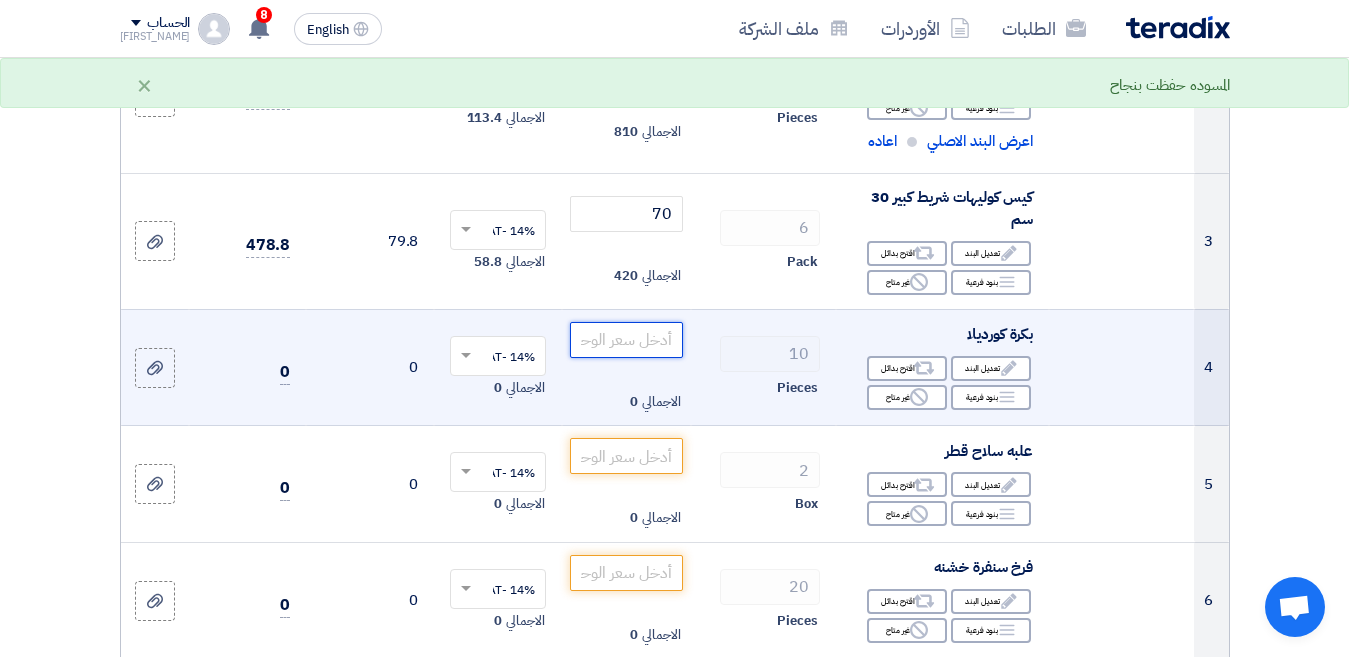 click 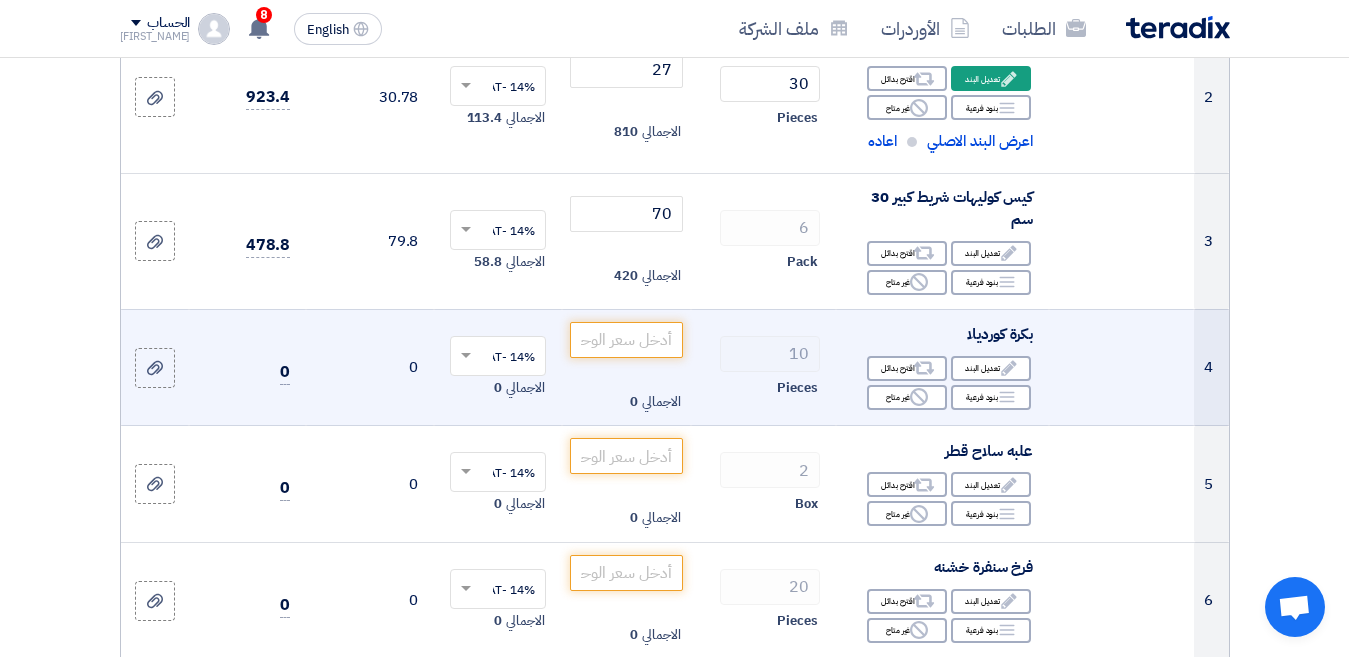 click on "بكرة كورديلا" 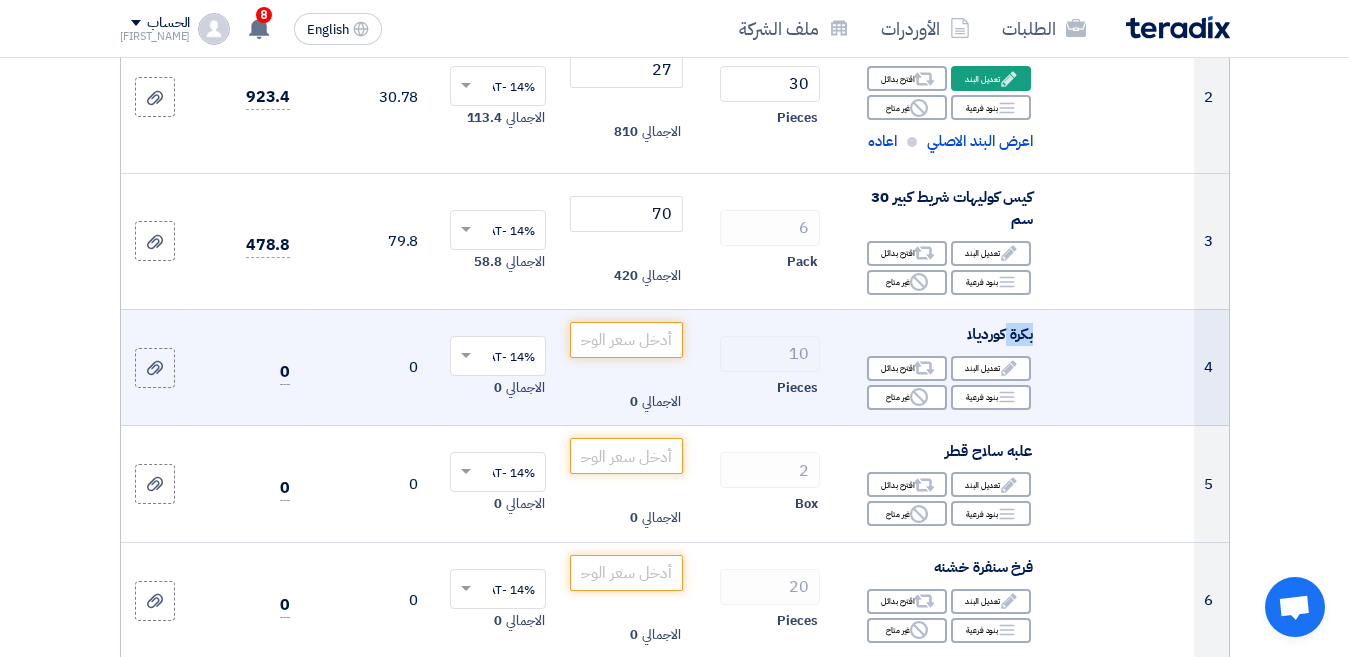 click on "بكرة كورديلا" 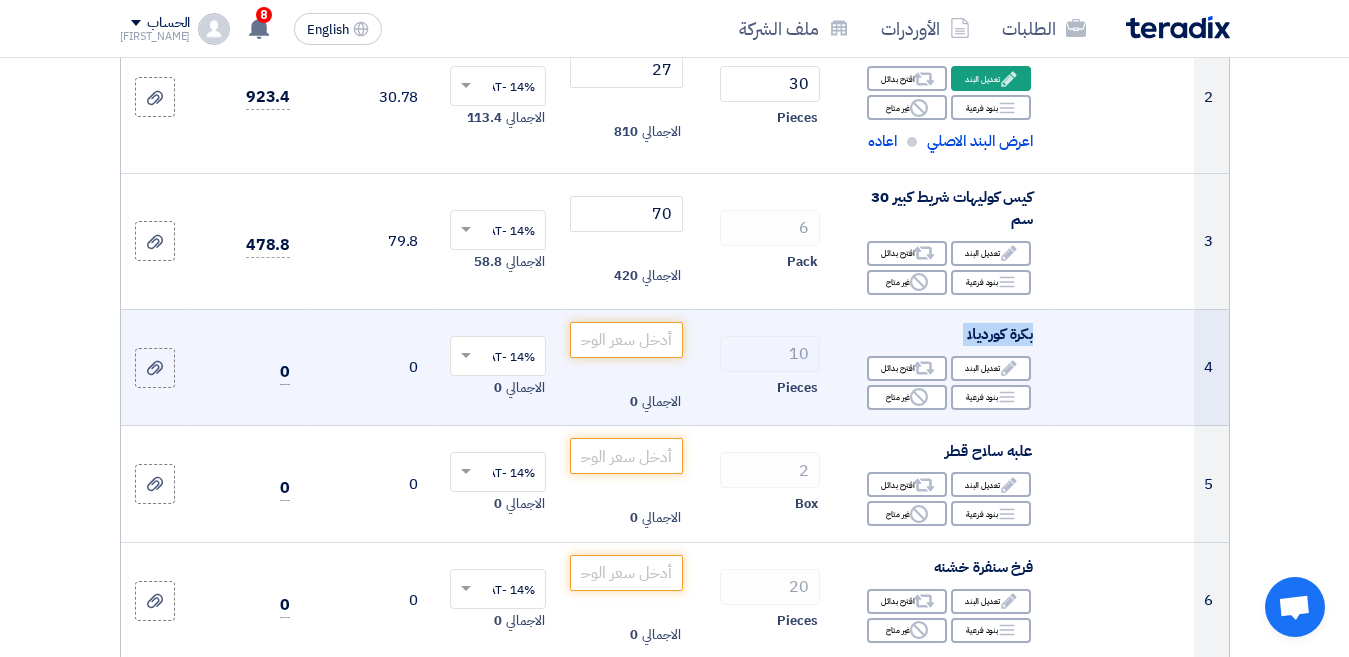 click on "بكرة كورديلا" 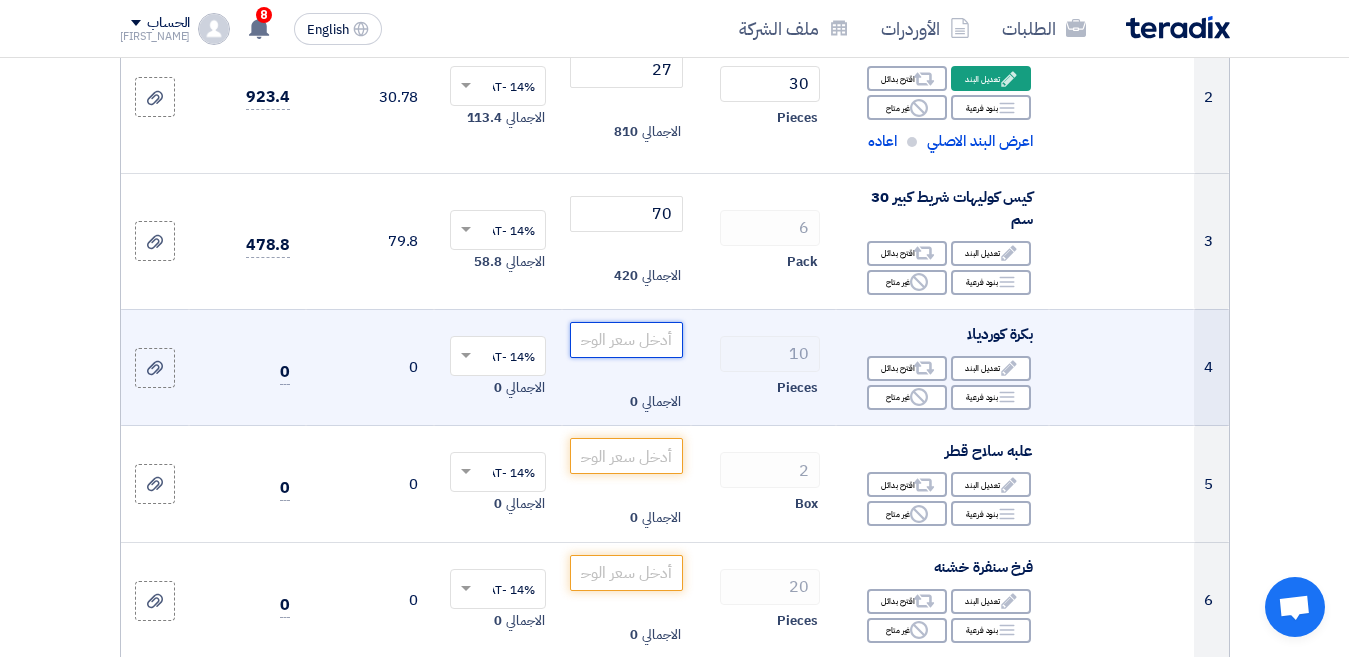 click 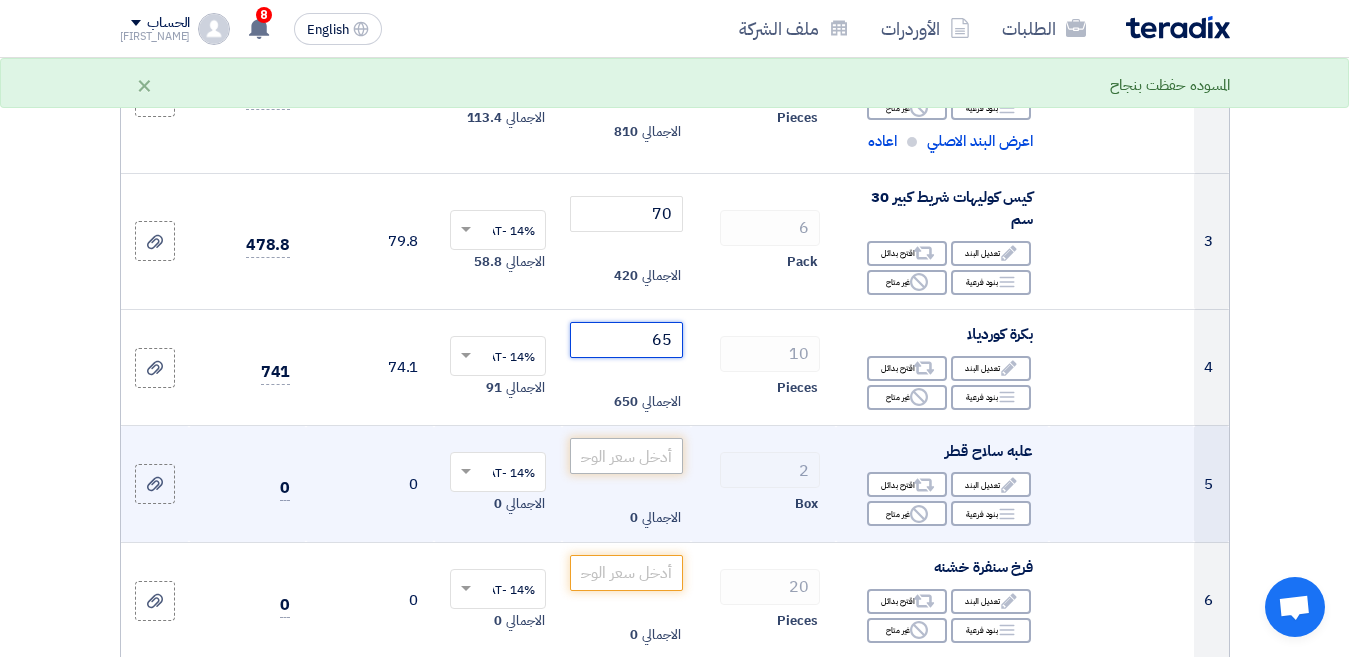 type on "65" 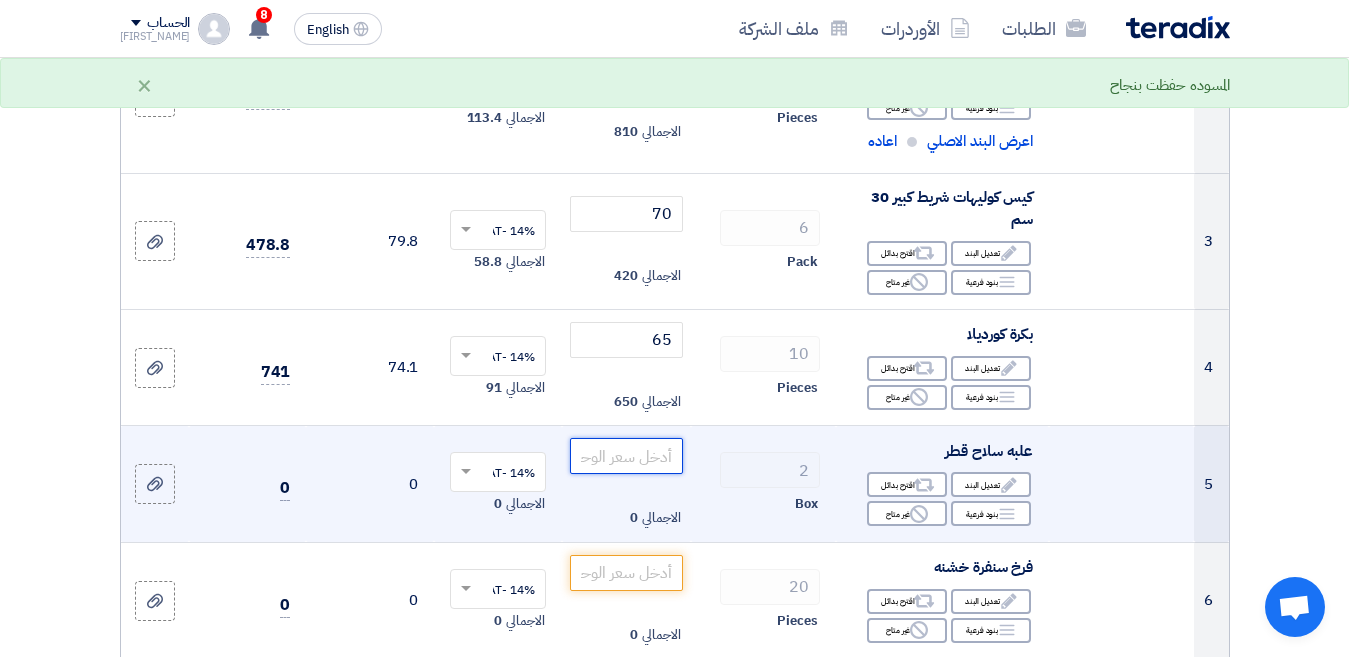 click 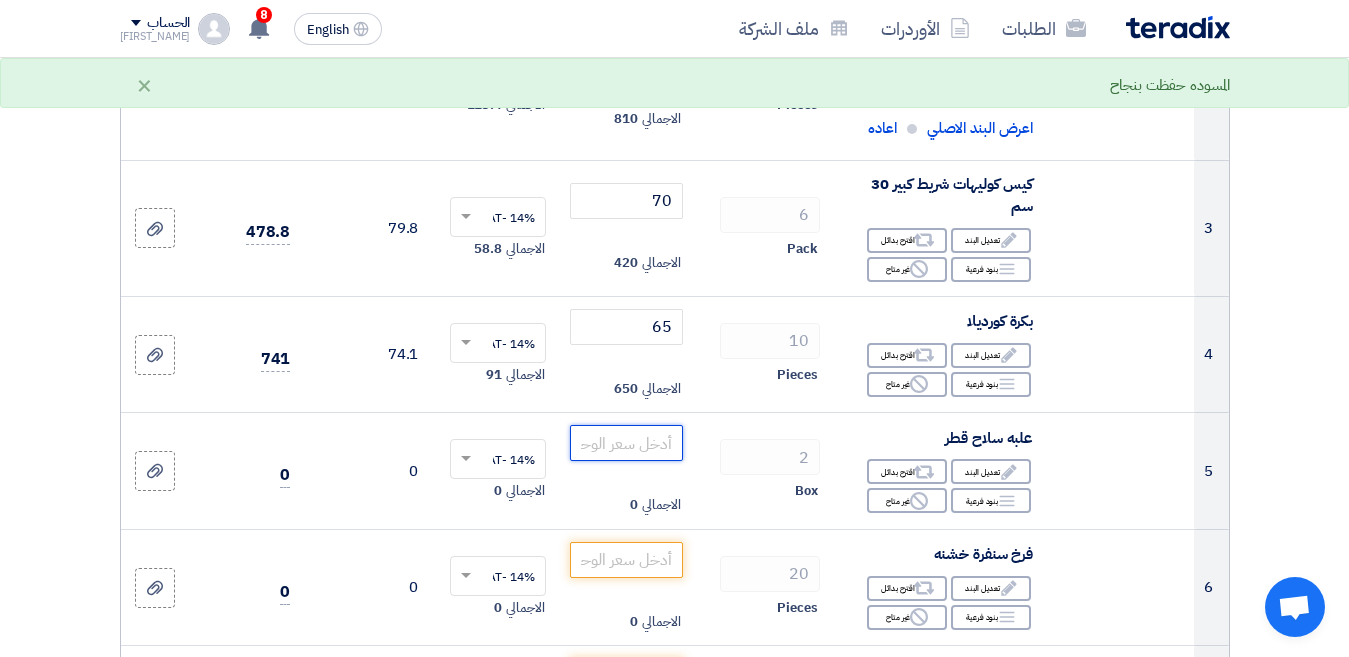 scroll, scrollTop: 700, scrollLeft: 0, axis: vertical 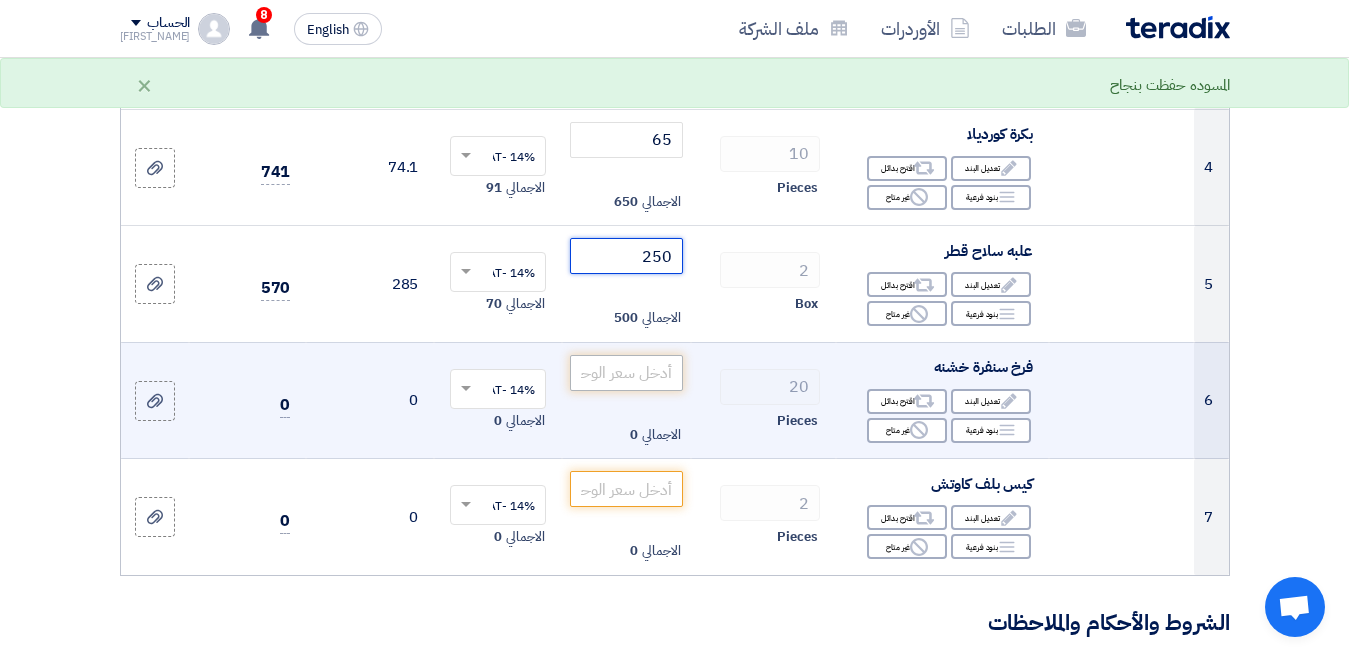 type on "250" 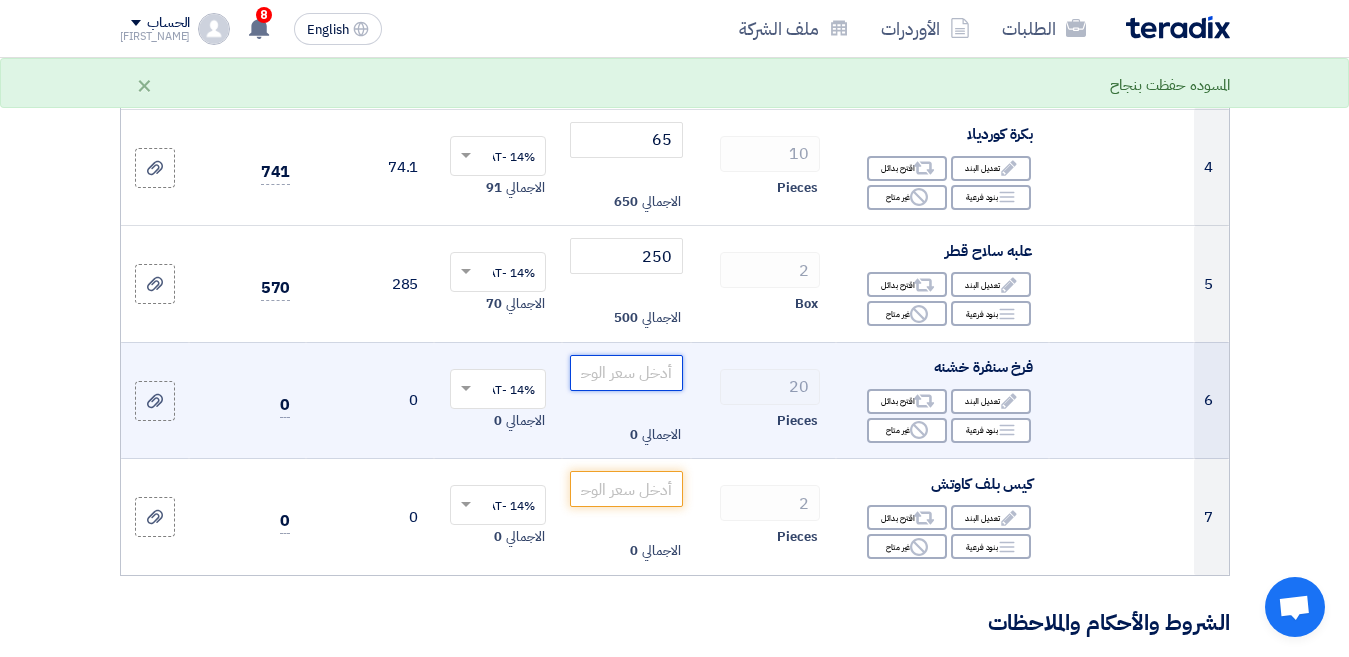 click 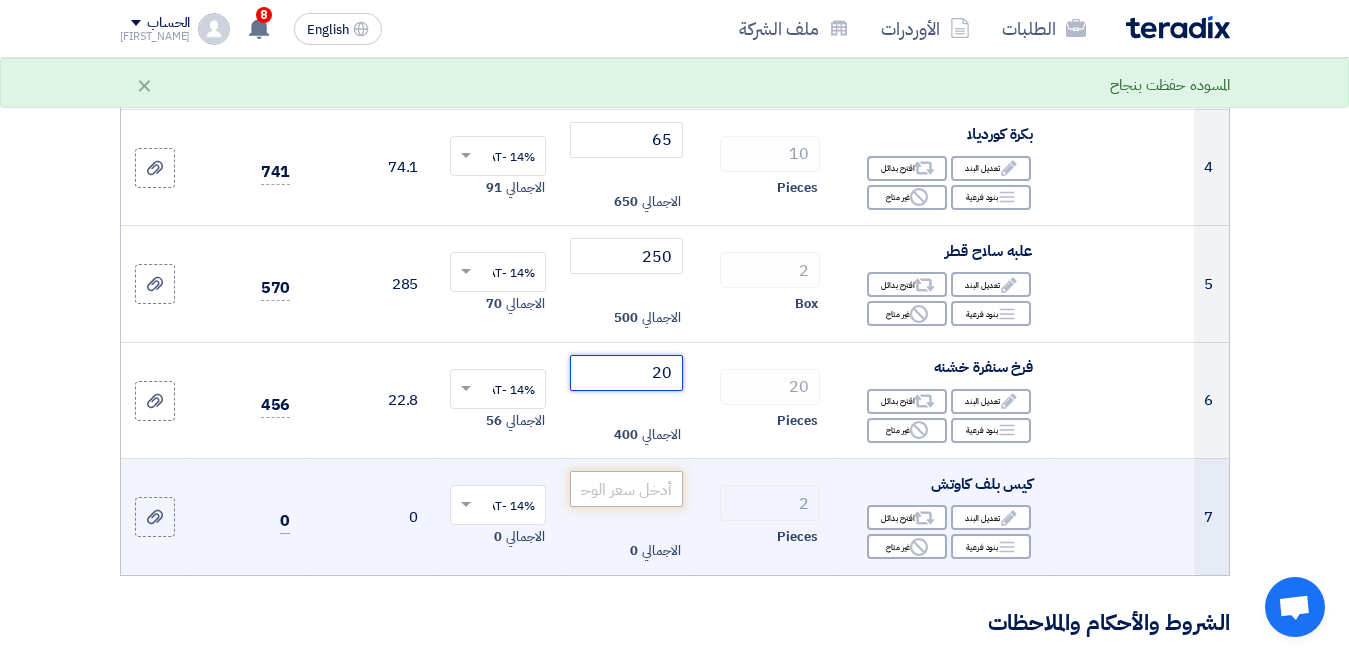 type on "20" 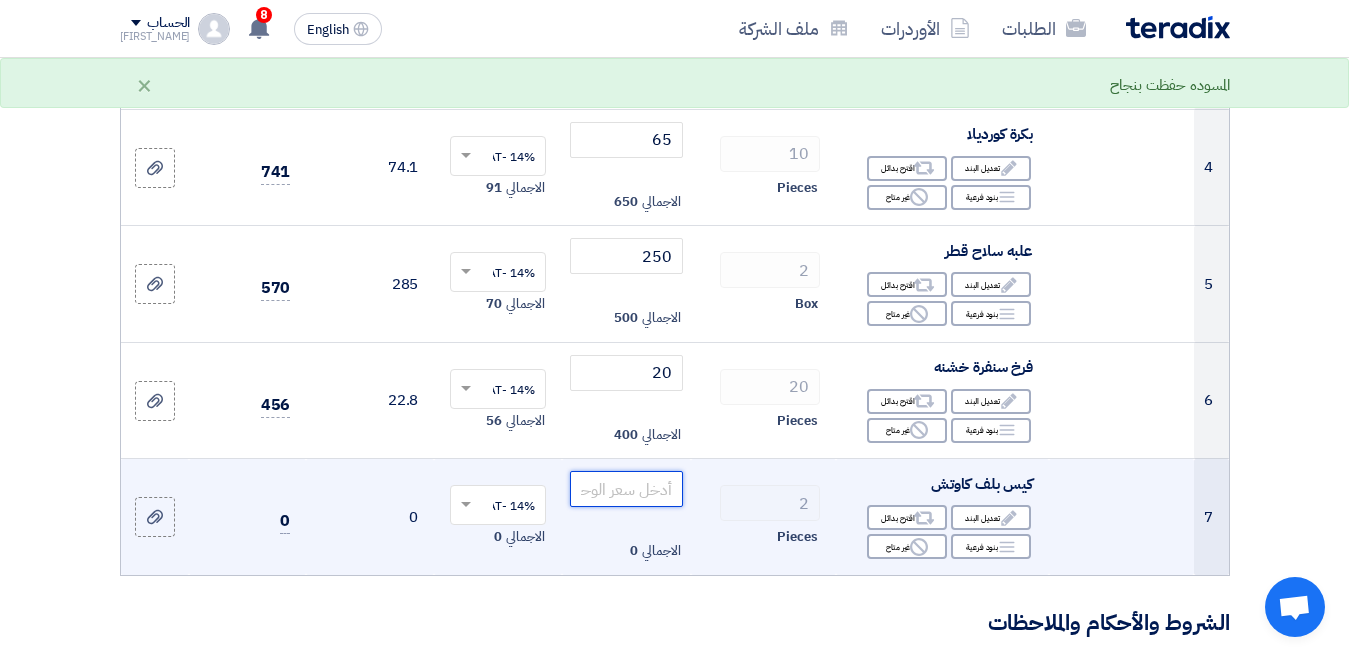 click 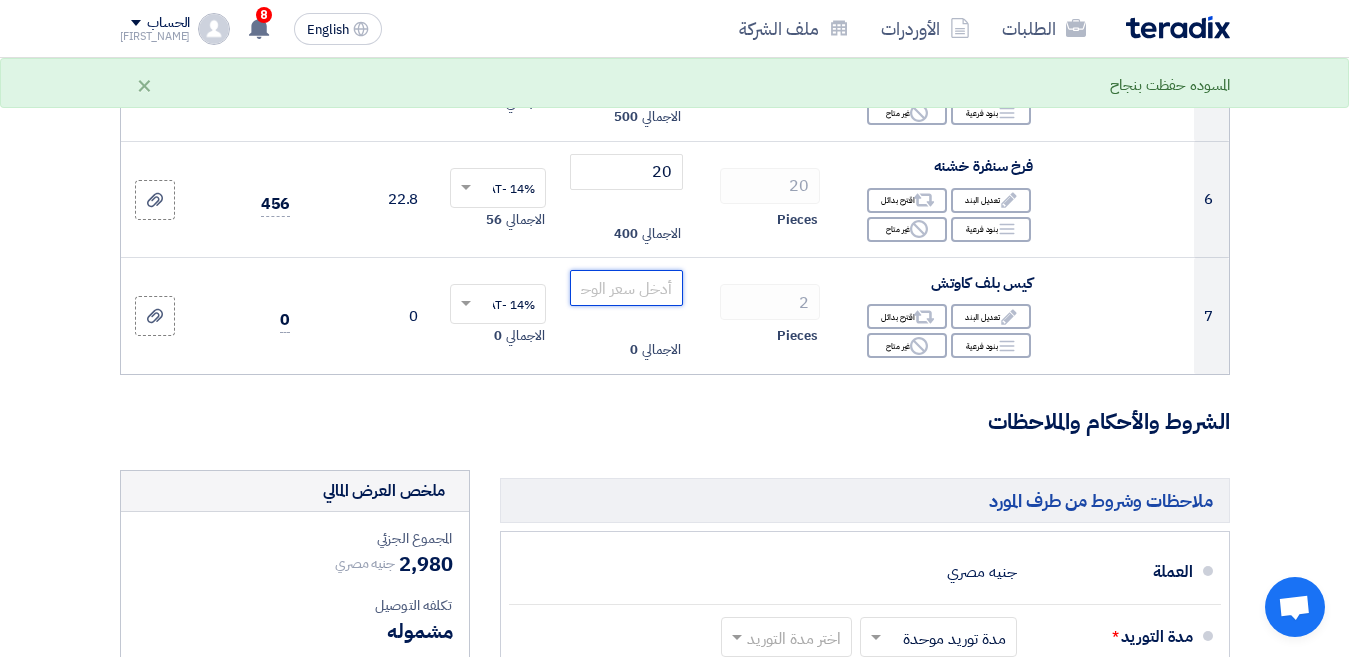 scroll, scrollTop: 900, scrollLeft: 0, axis: vertical 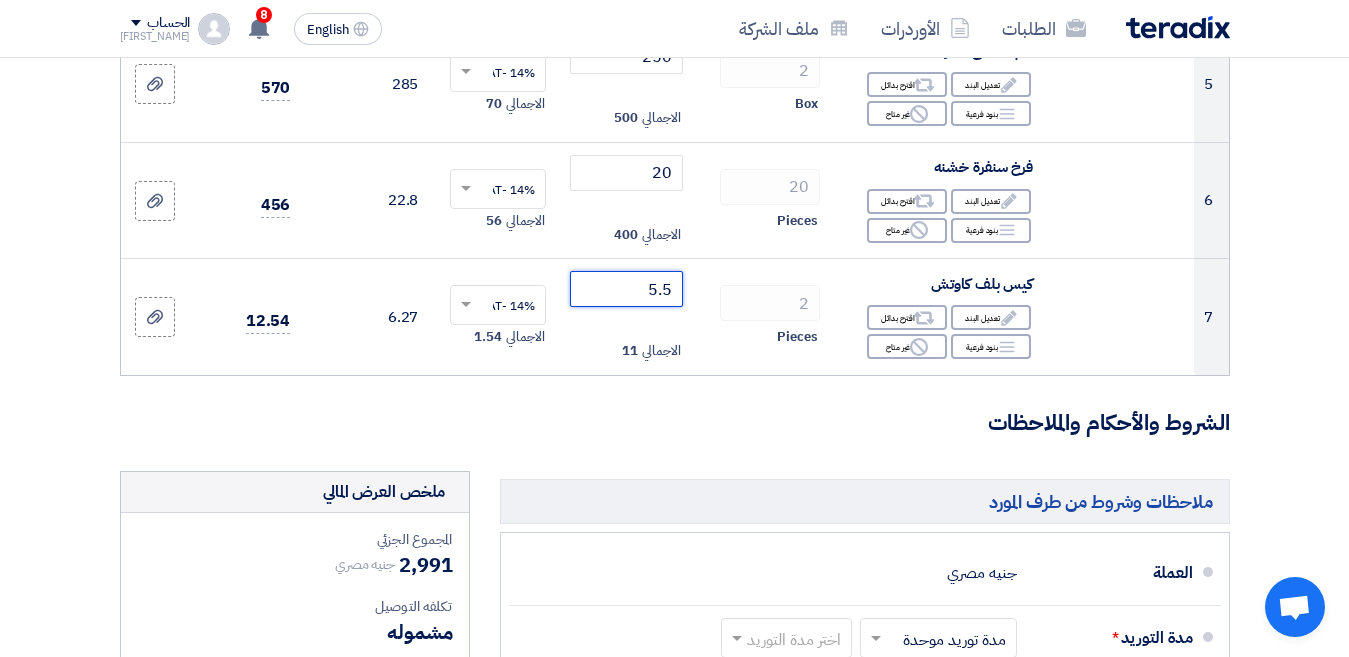 type on "5" 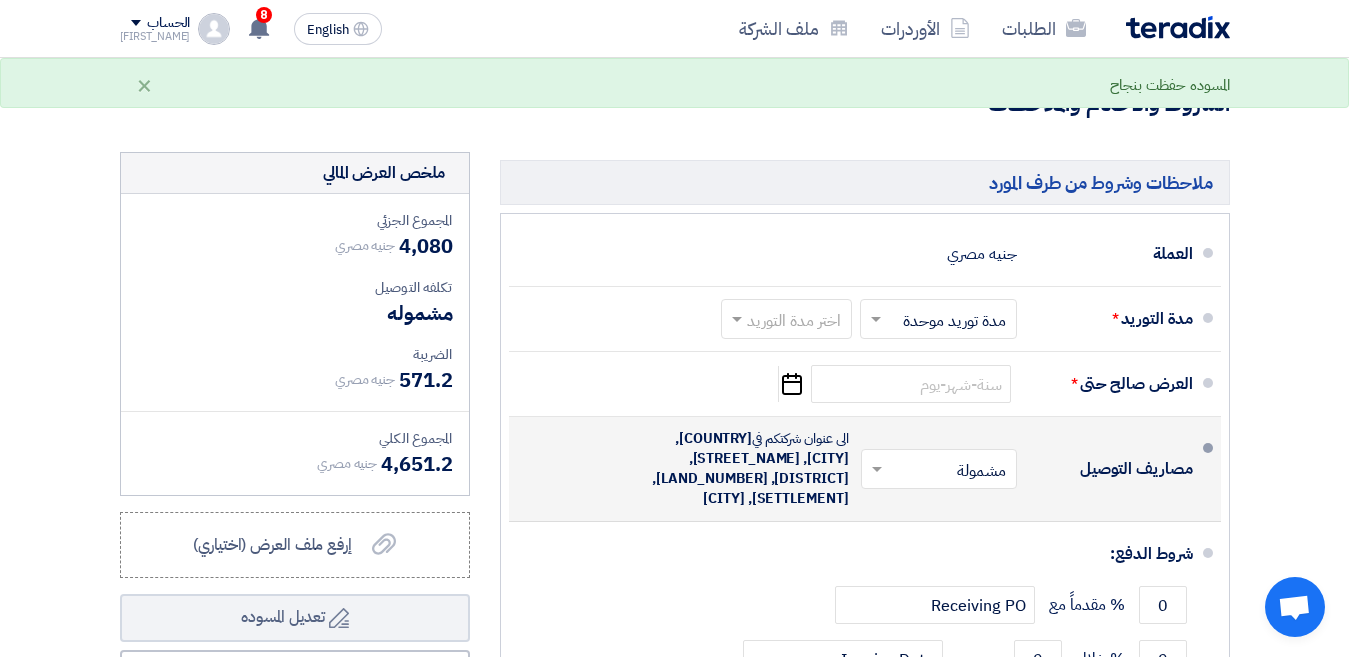 scroll, scrollTop: 1211, scrollLeft: 0, axis: vertical 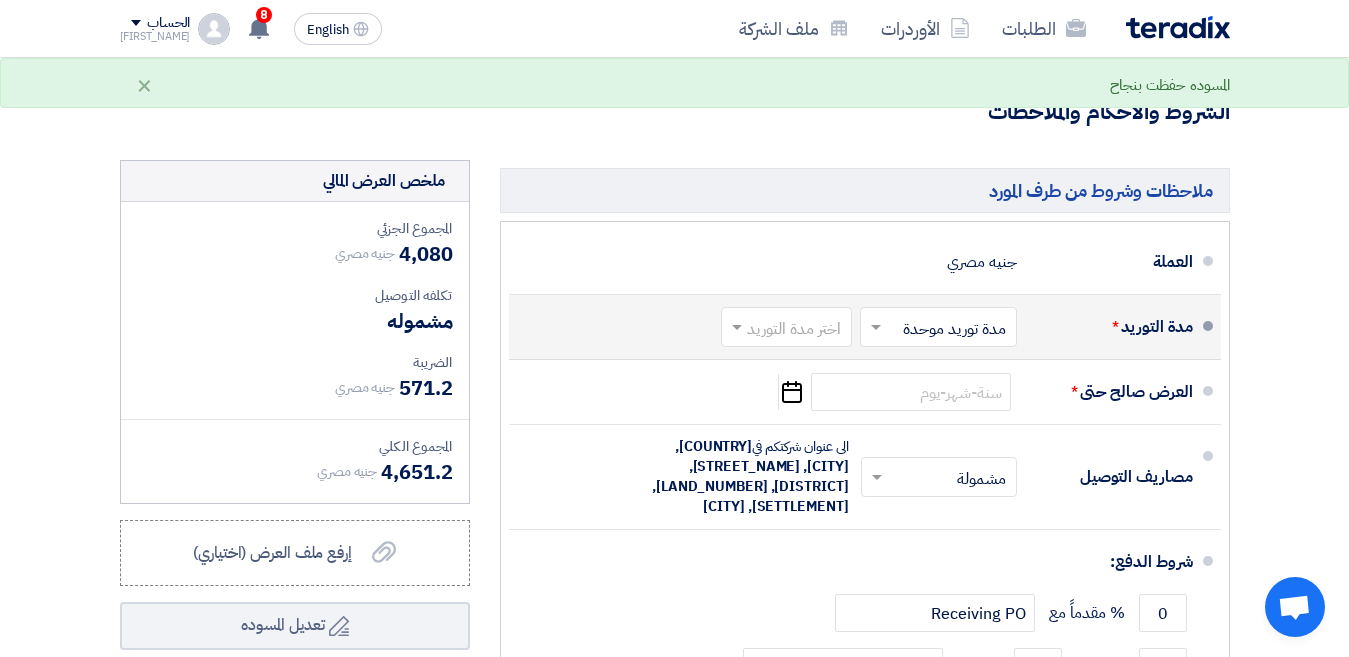 type on "550" 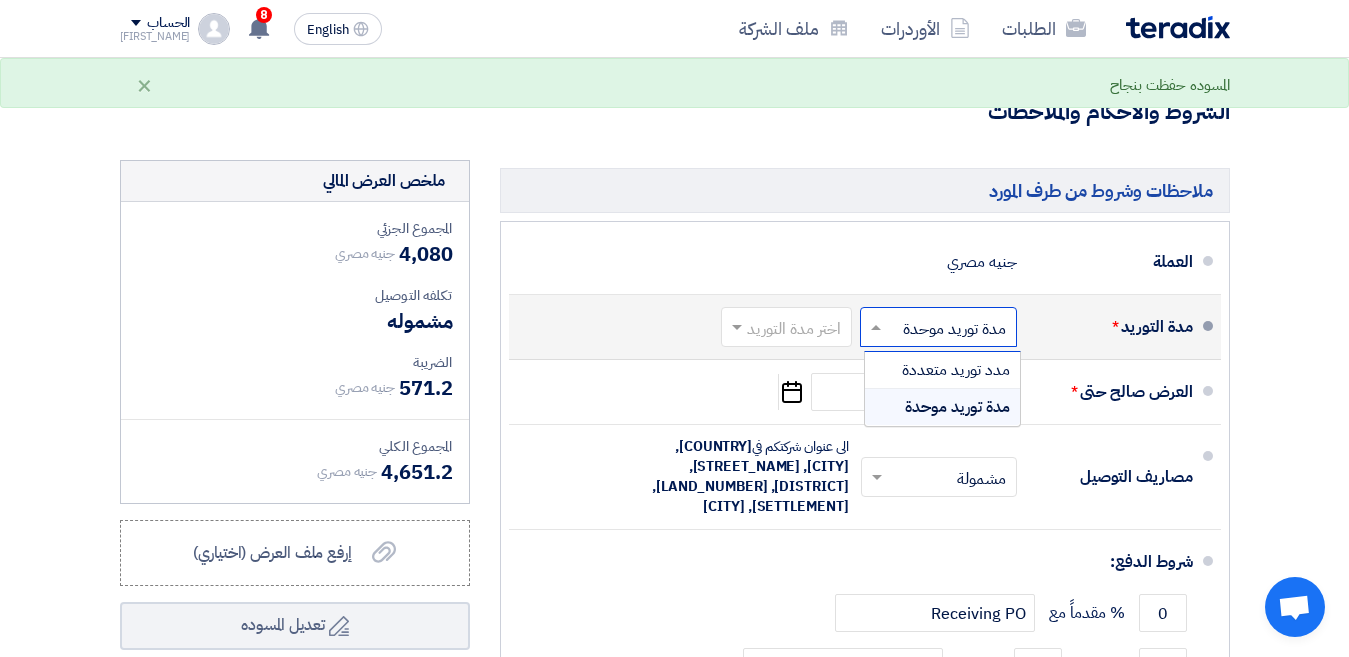 click 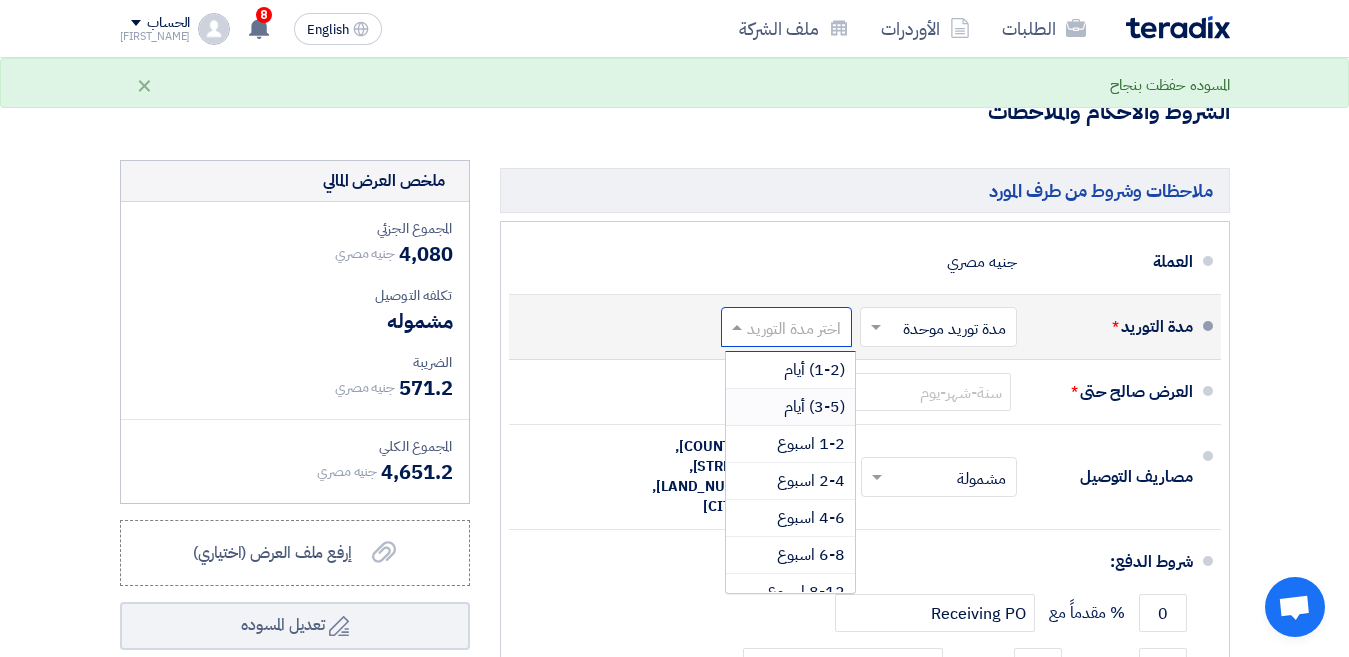 click on "(3-5) أيام" at bounding box center [790, 407] 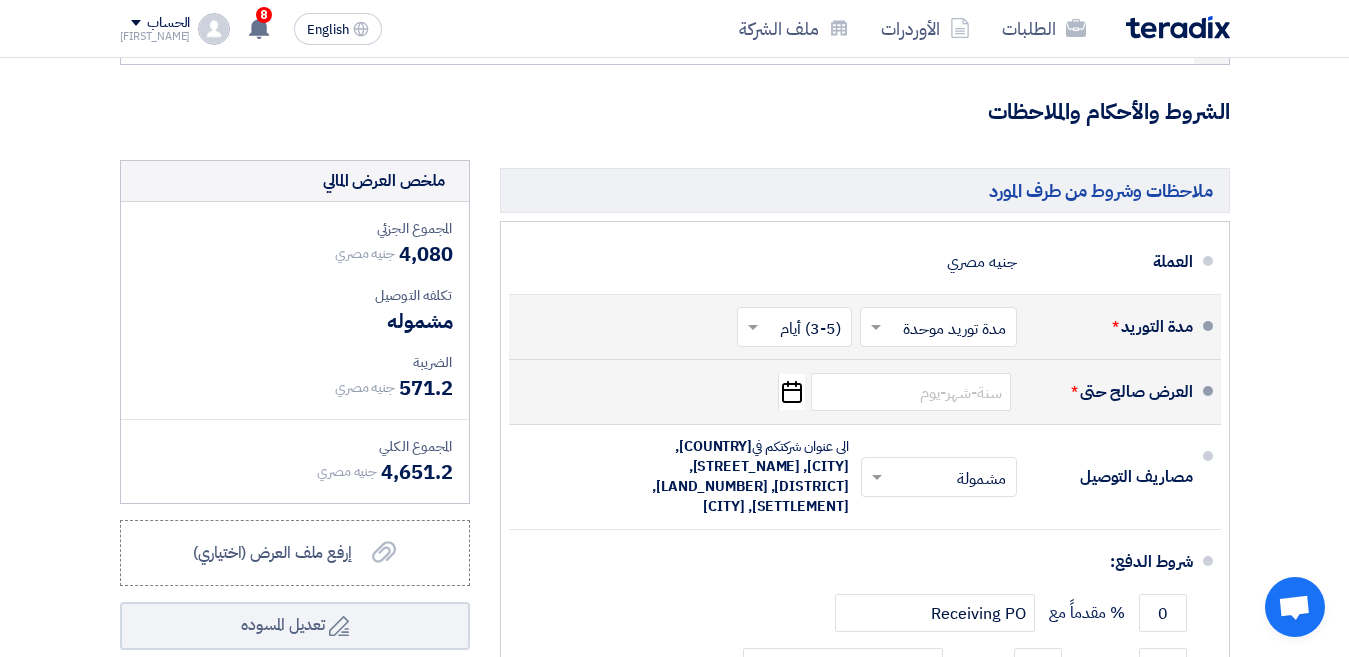 click on "Pick a date" 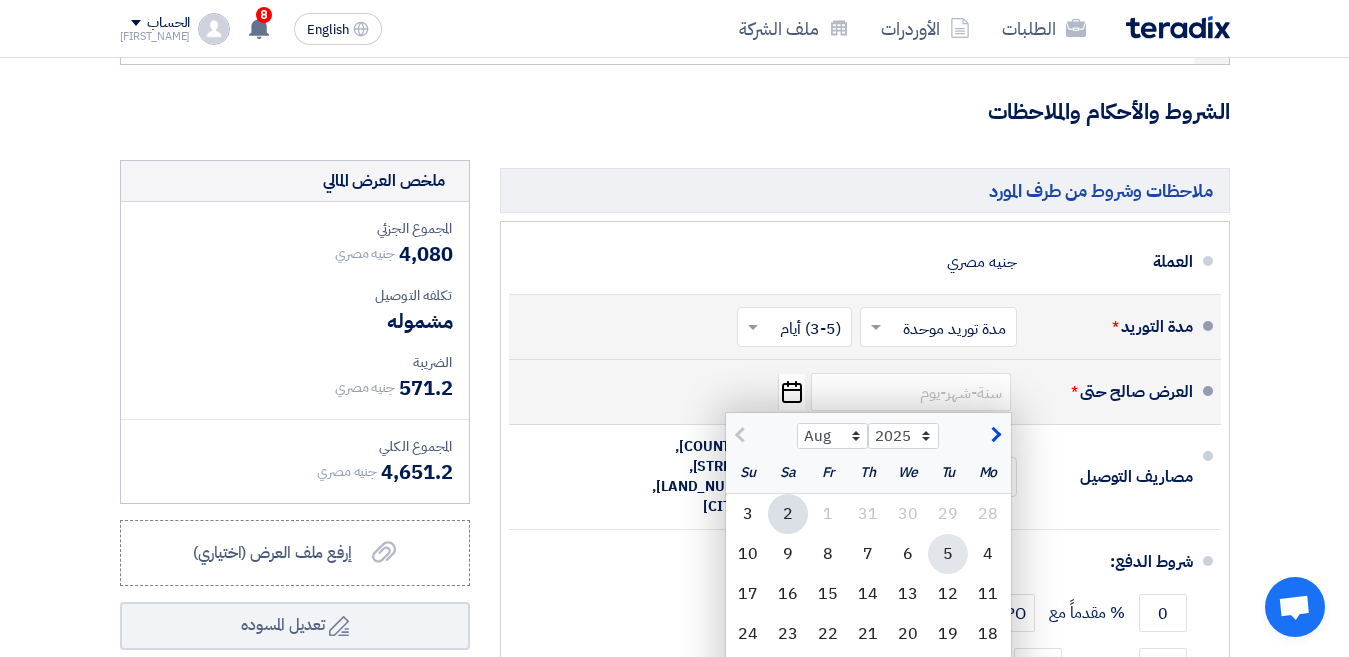 click on "5" 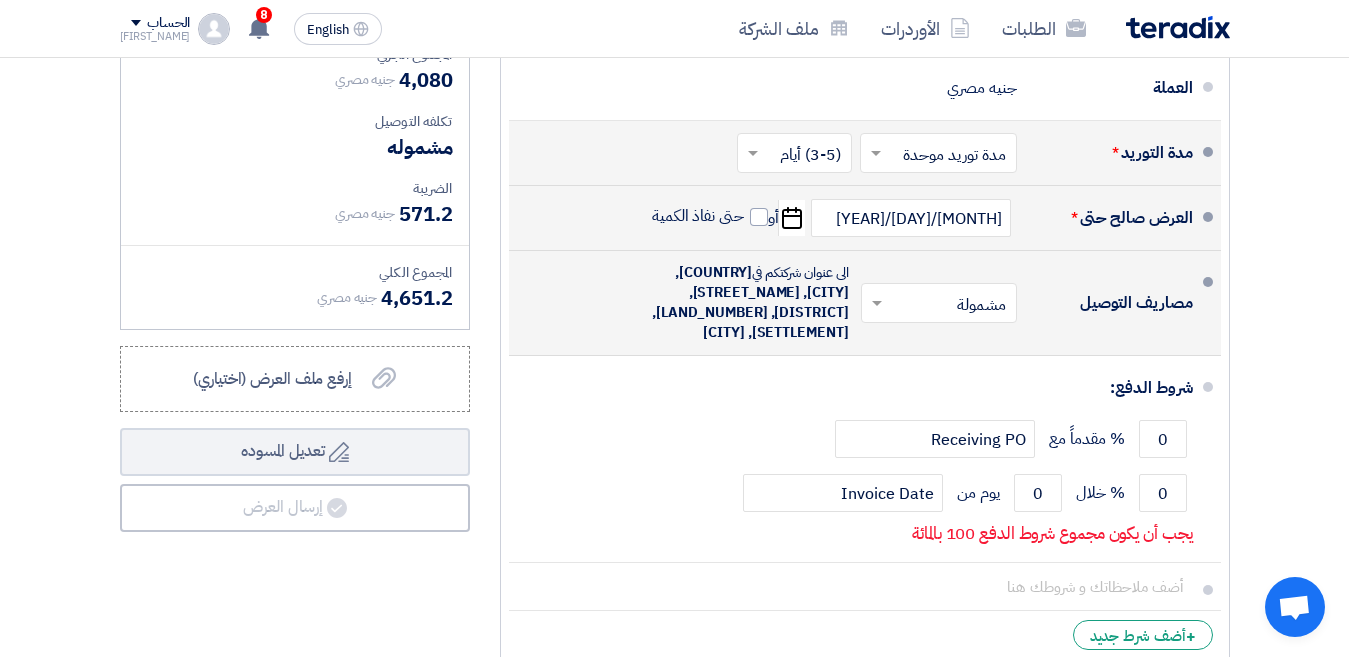 scroll, scrollTop: 1511, scrollLeft: 0, axis: vertical 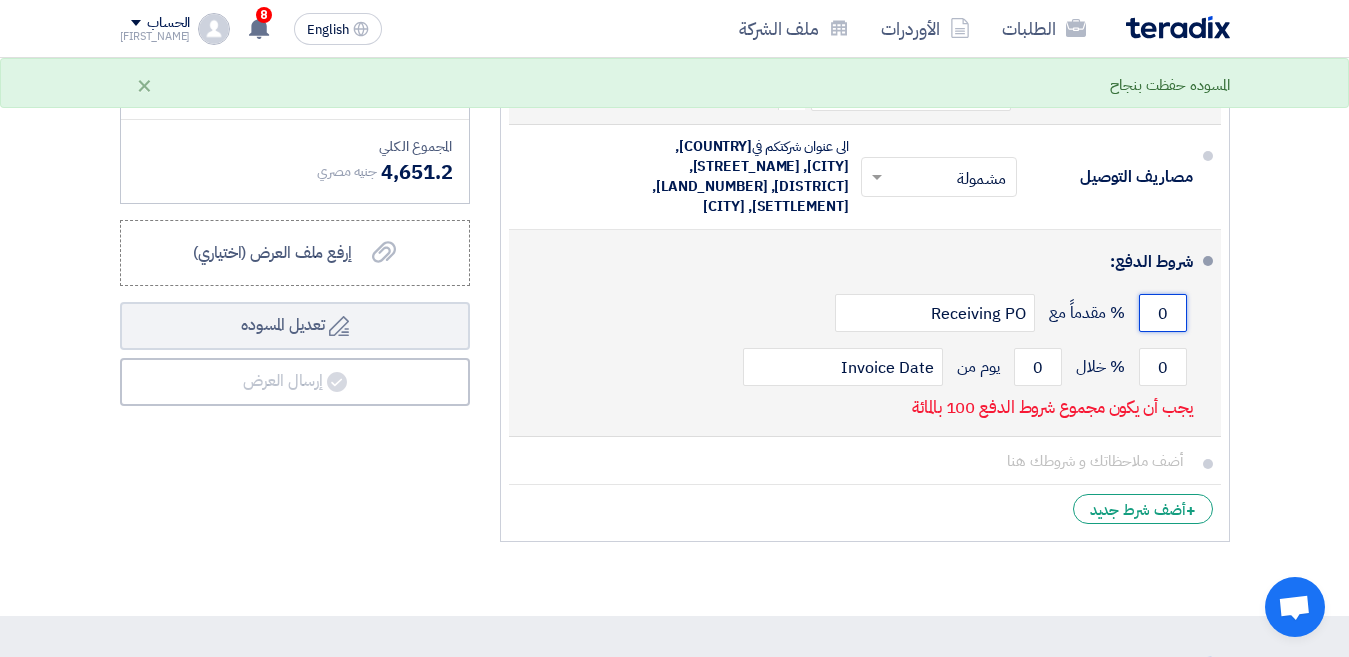 click on "0" 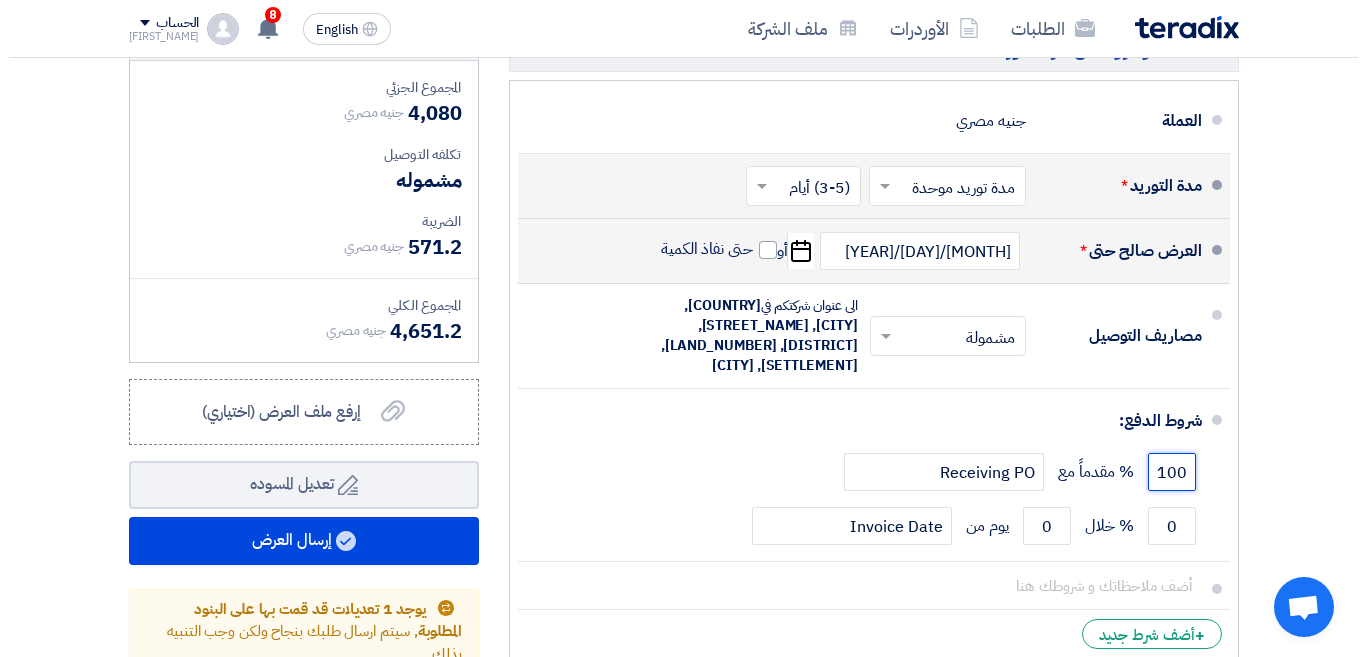 scroll, scrollTop: 1411, scrollLeft: 0, axis: vertical 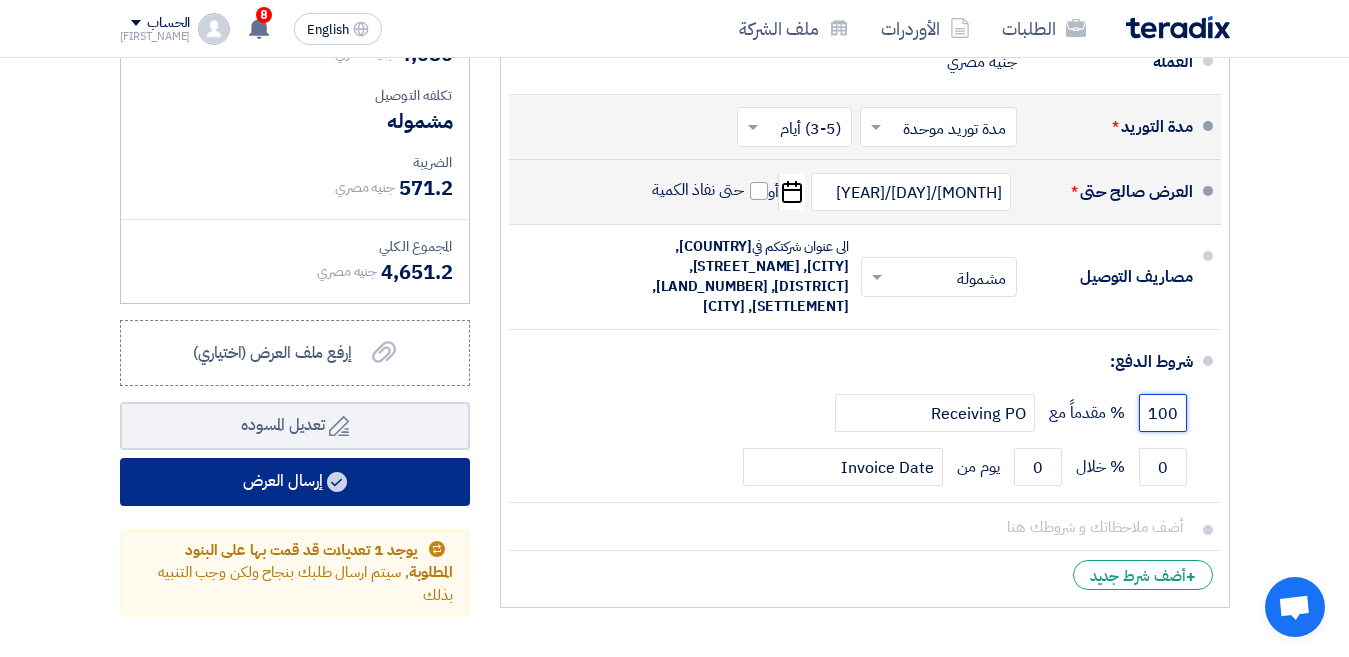 type on "100" 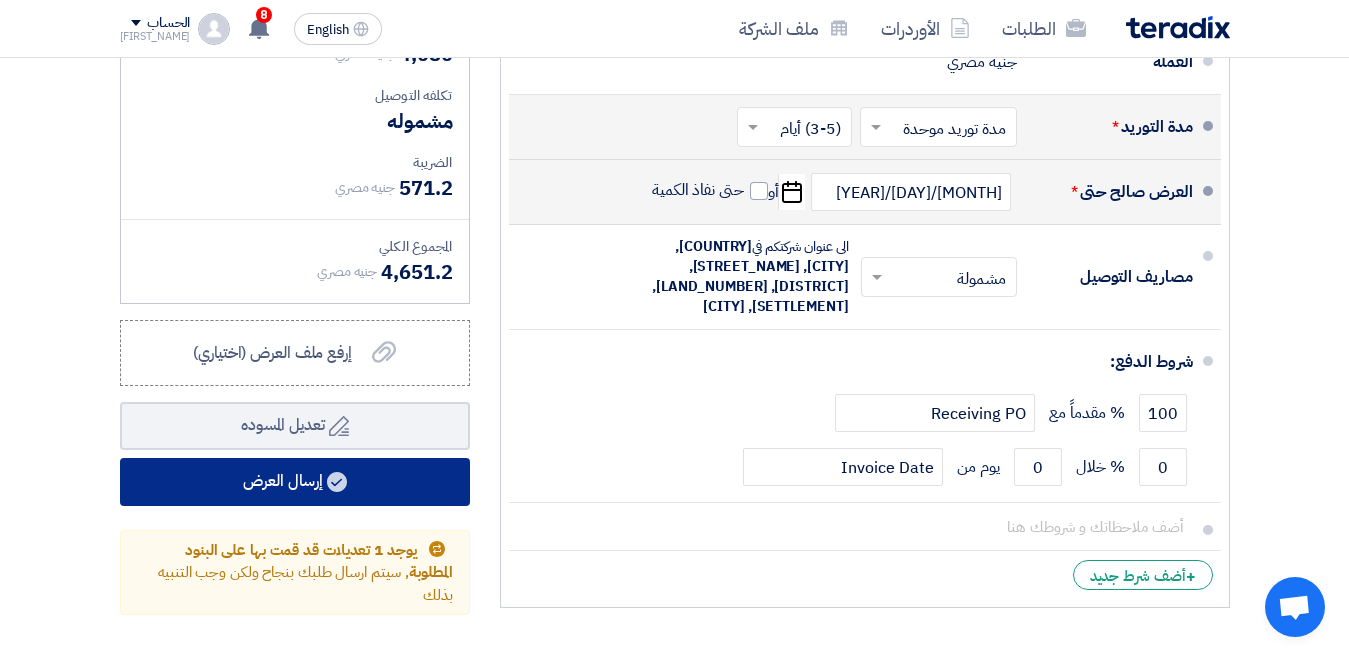 click on "إرسال العرض" 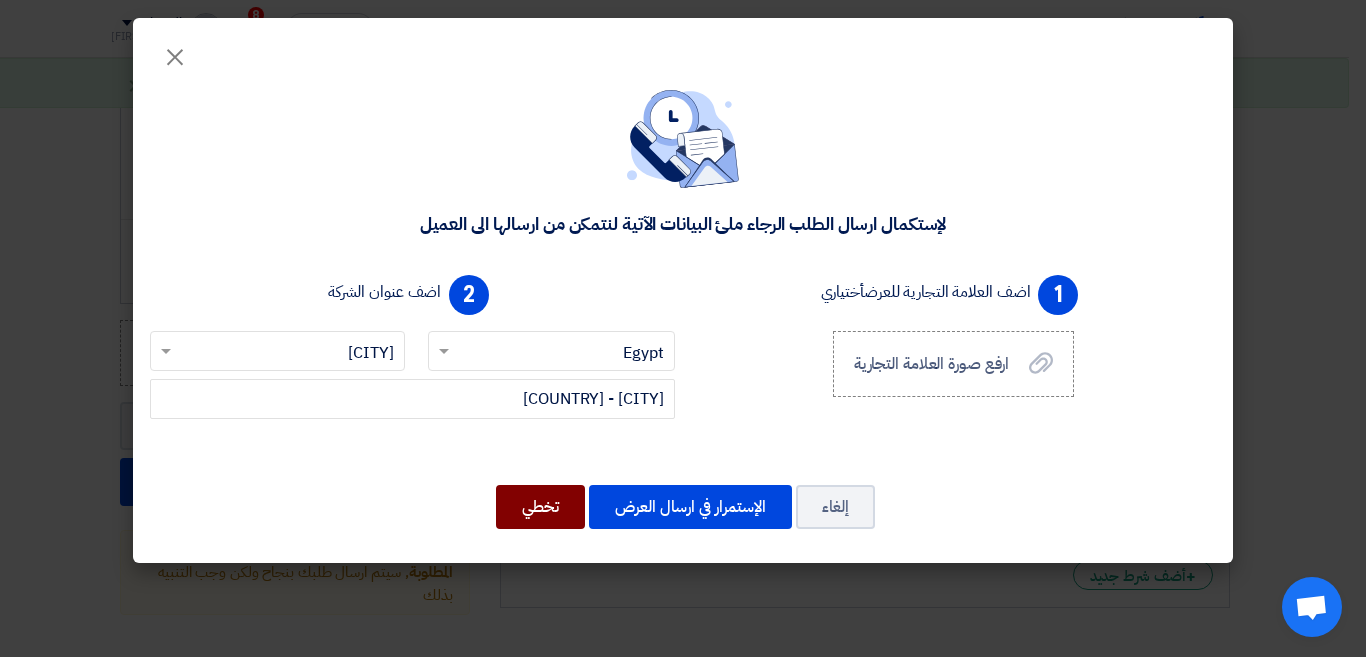 click on "تخطي" 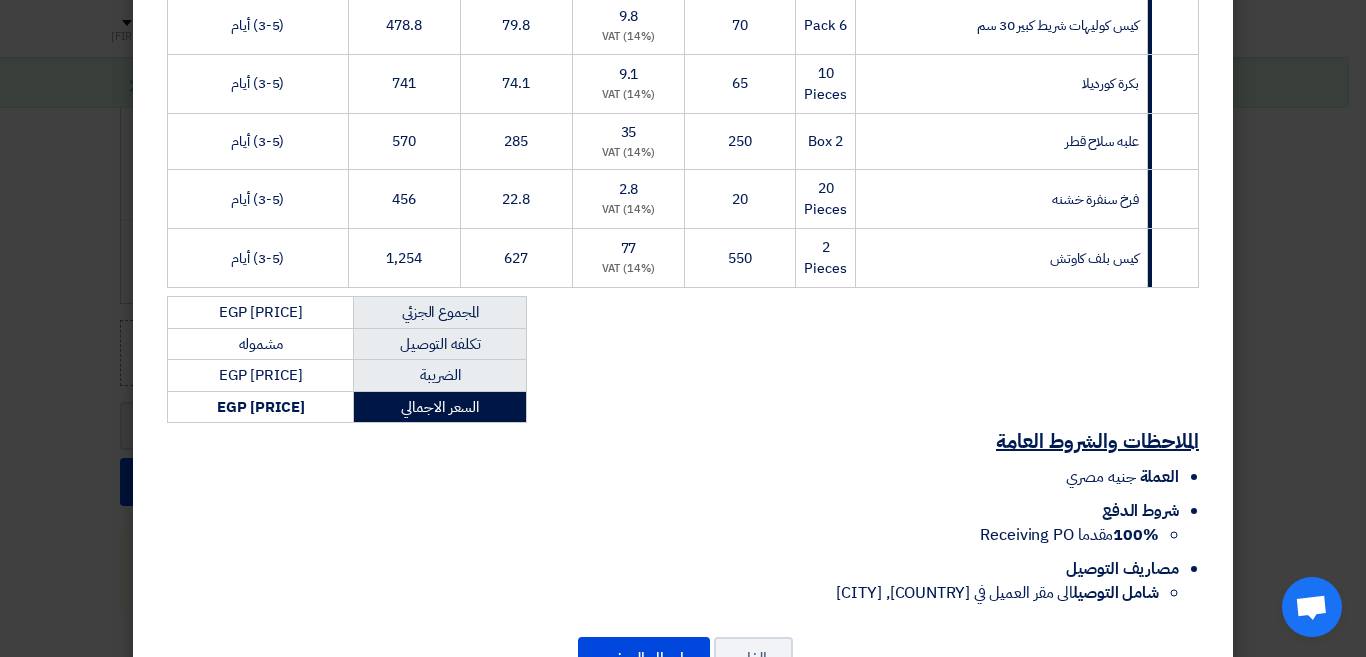 scroll, scrollTop: 578, scrollLeft: 0, axis: vertical 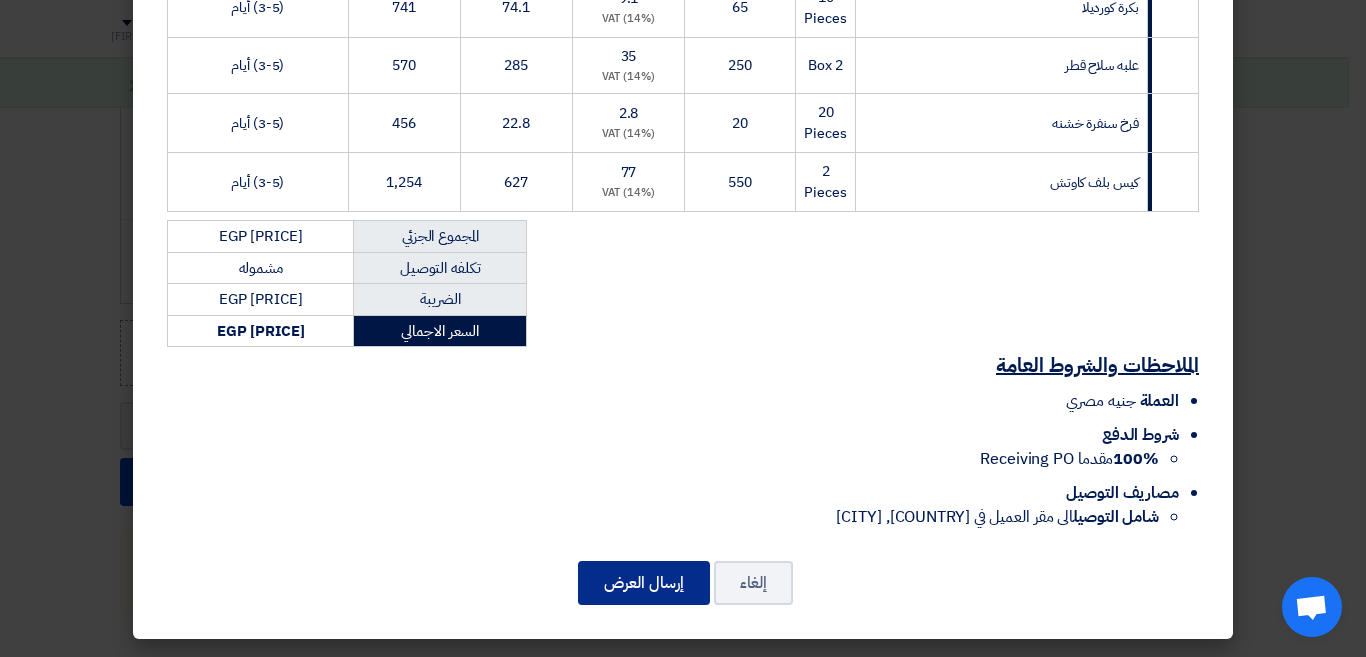 click on "إرسال العرض" 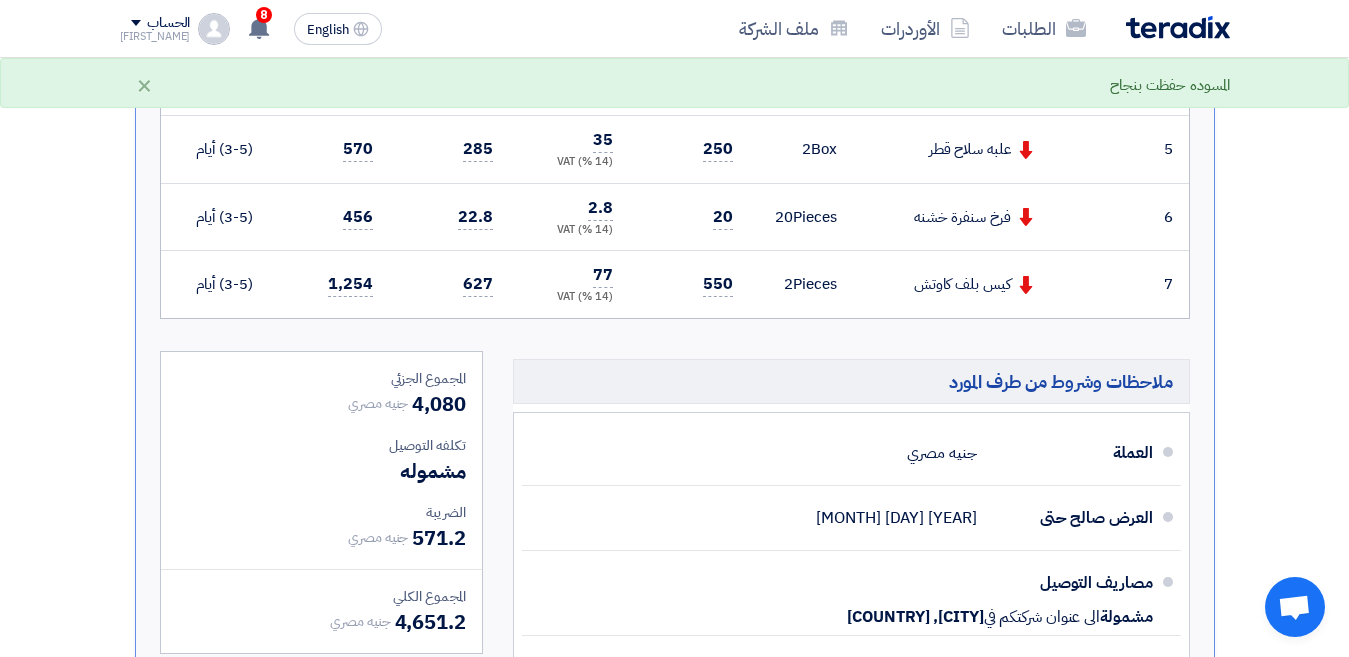 scroll, scrollTop: 1082, scrollLeft: 0, axis: vertical 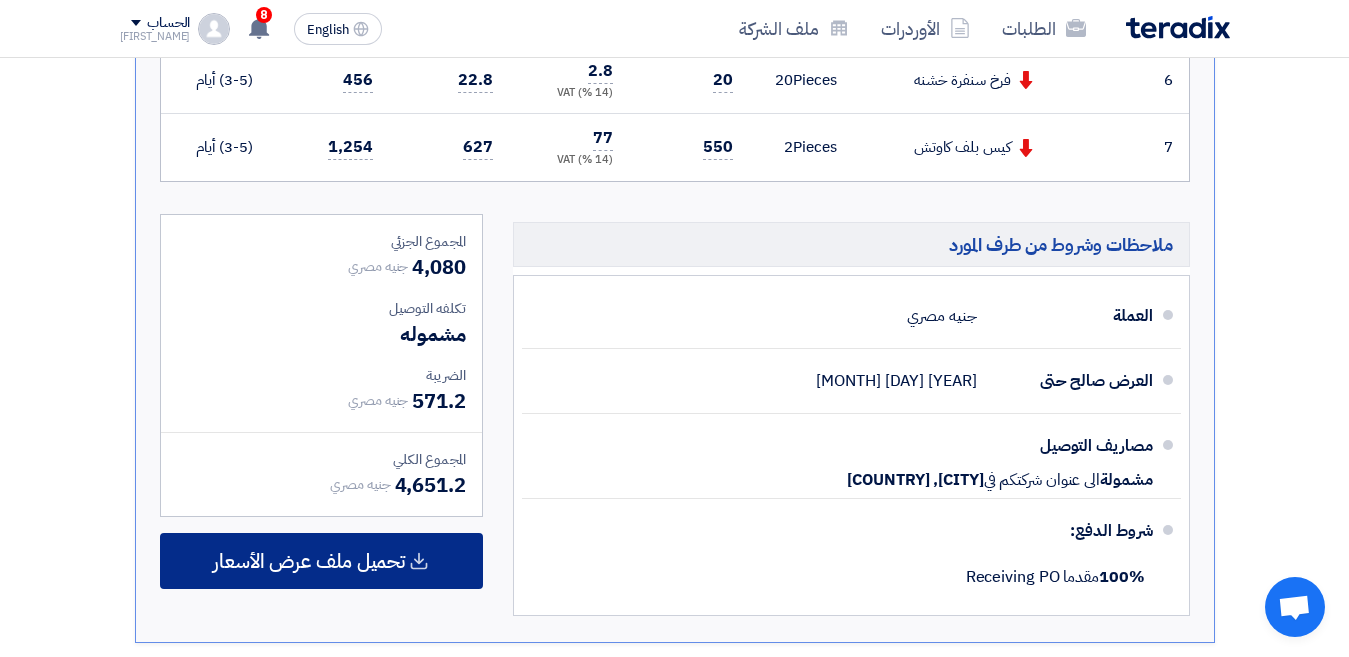 click on "تحميل ملف عرض الأسعار" at bounding box center (309, 561) 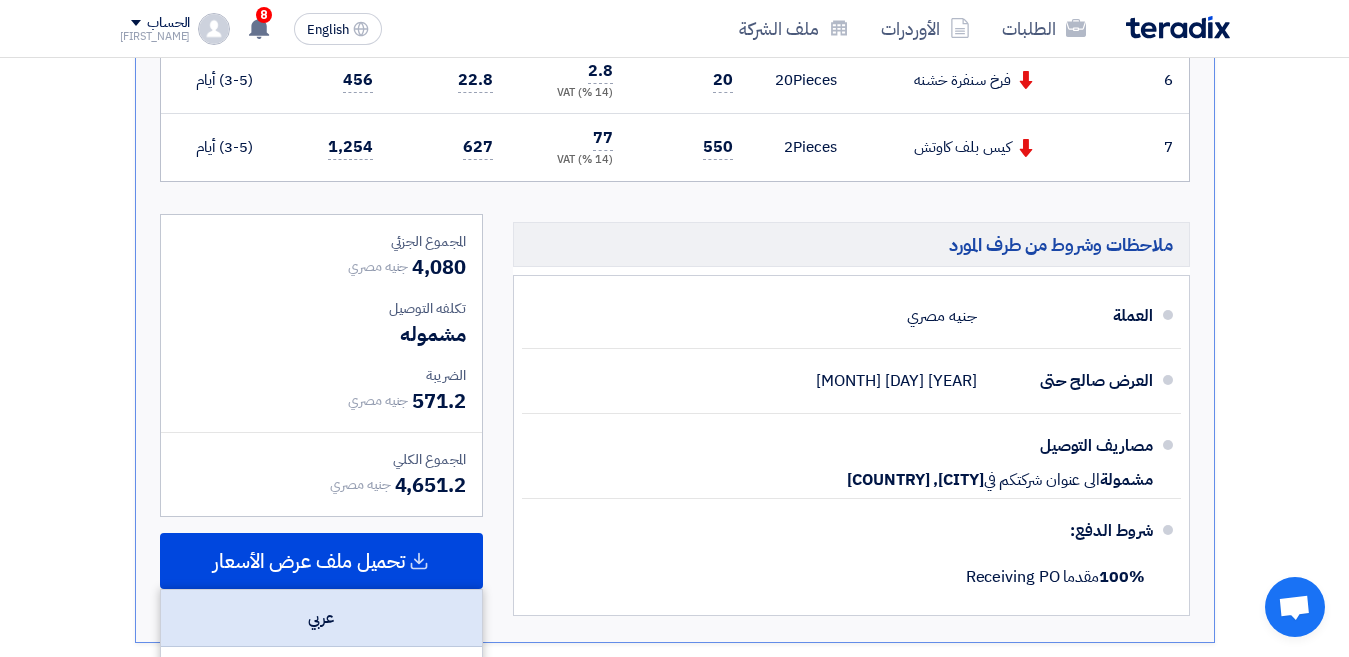 click on "عربي" at bounding box center [321, 618] 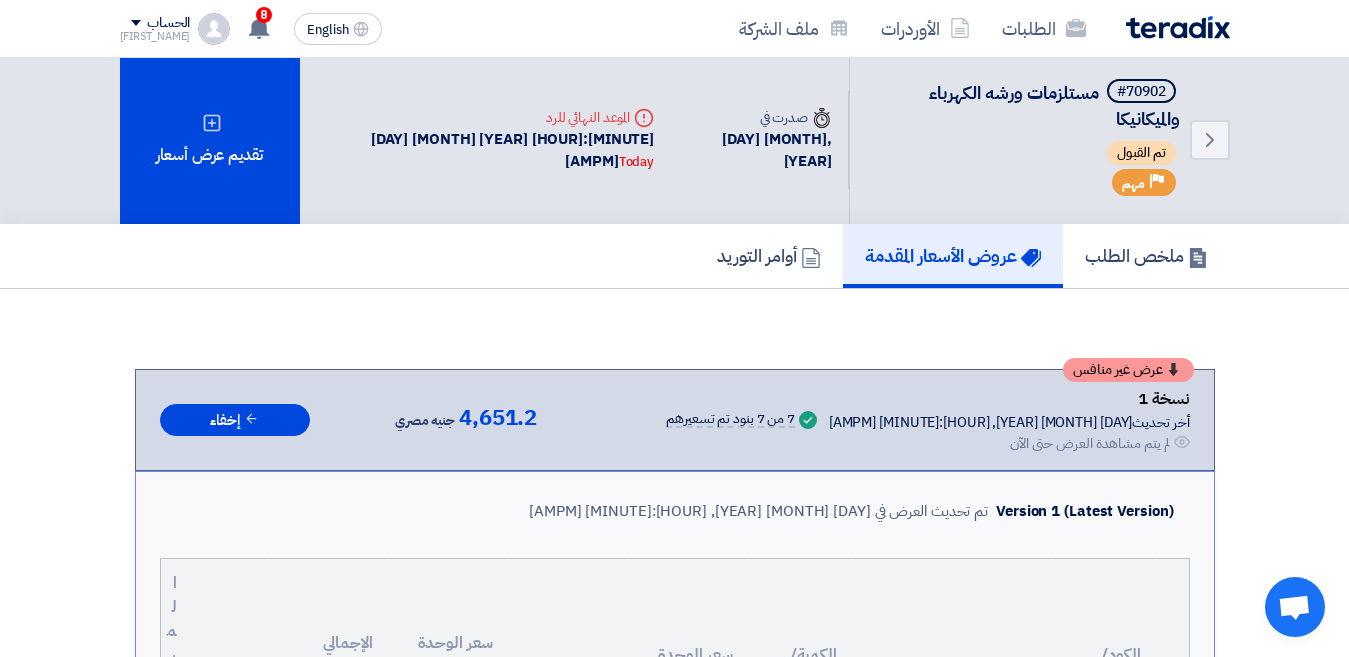 scroll, scrollTop: 0, scrollLeft: 0, axis: both 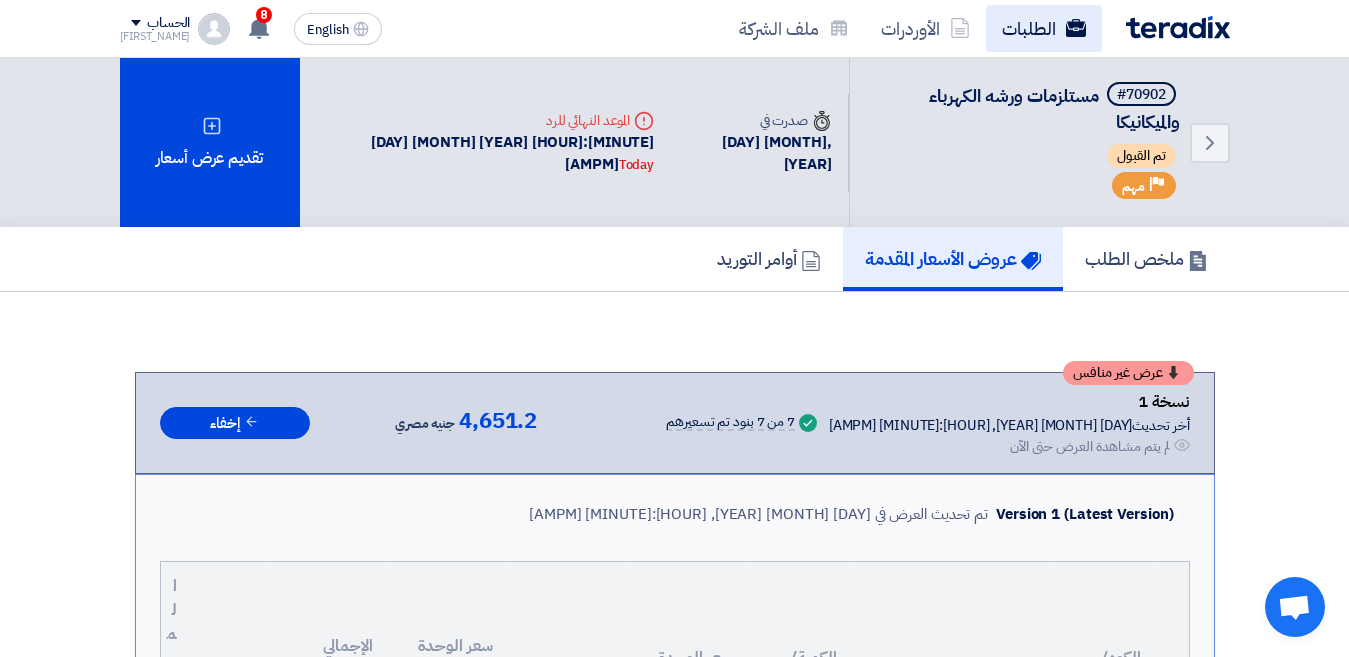 click on "الطلبات" 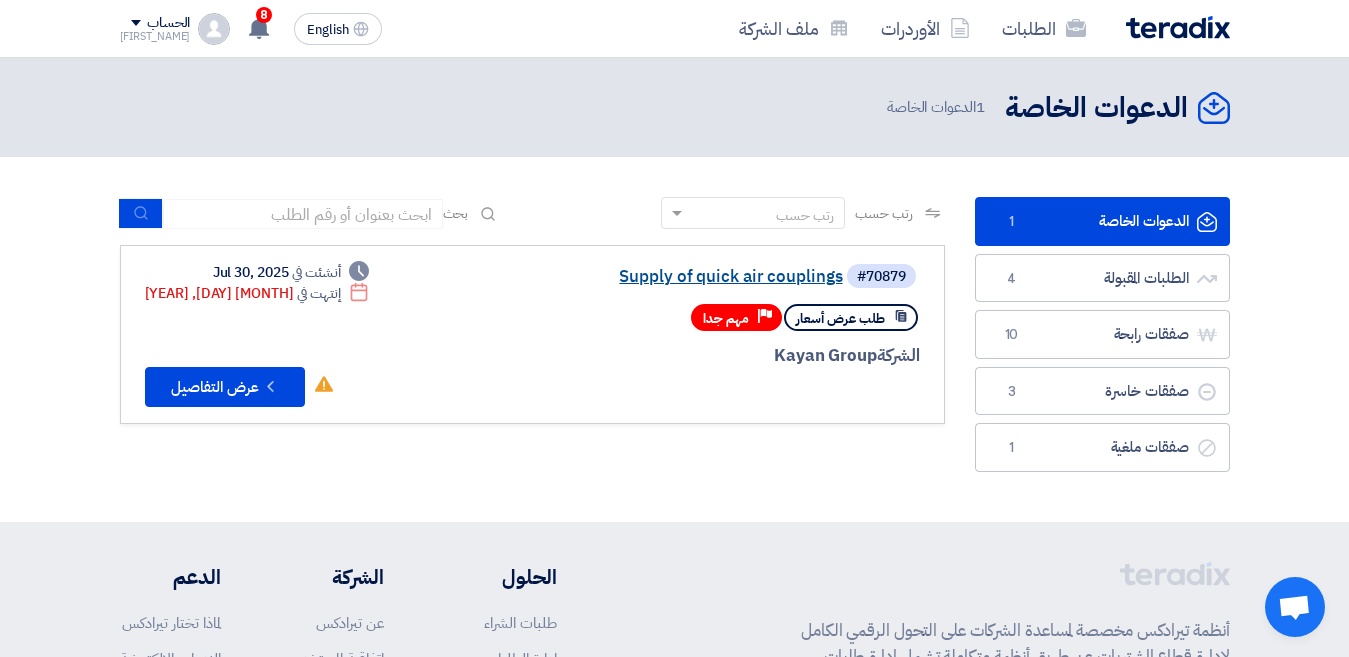 click on "Supply of  quick air  couplings" 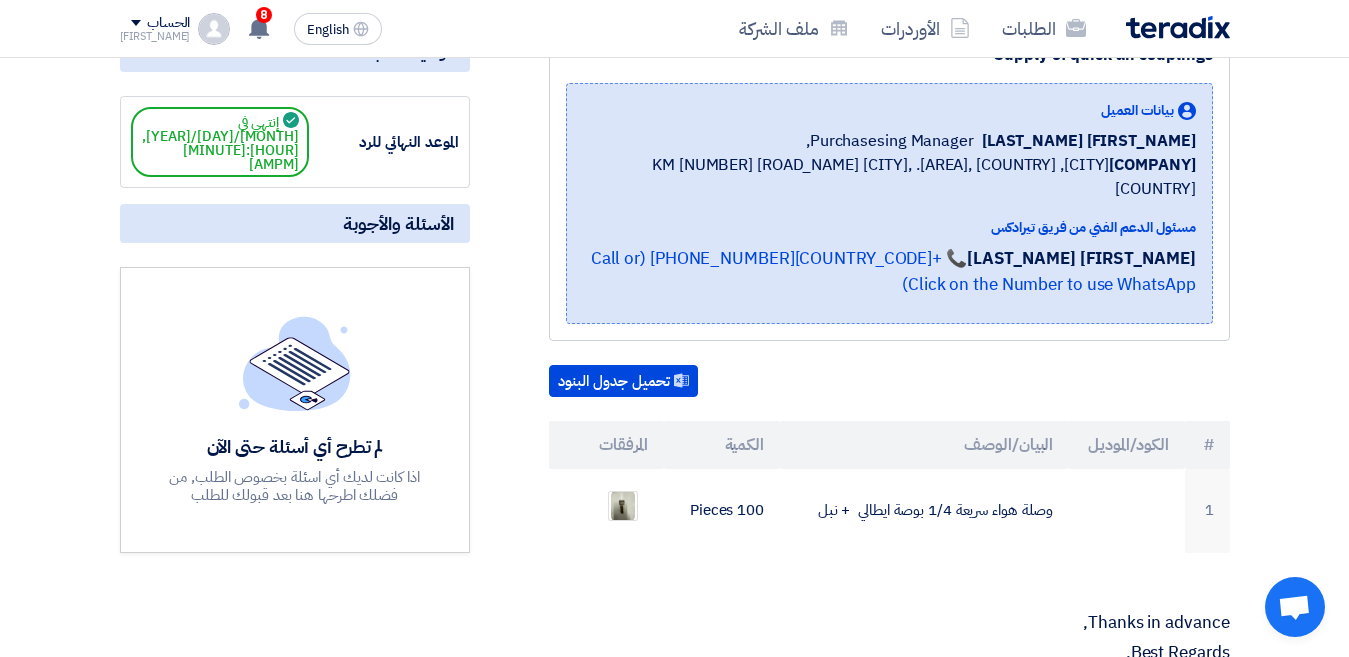 scroll, scrollTop: 0, scrollLeft: 0, axis: both 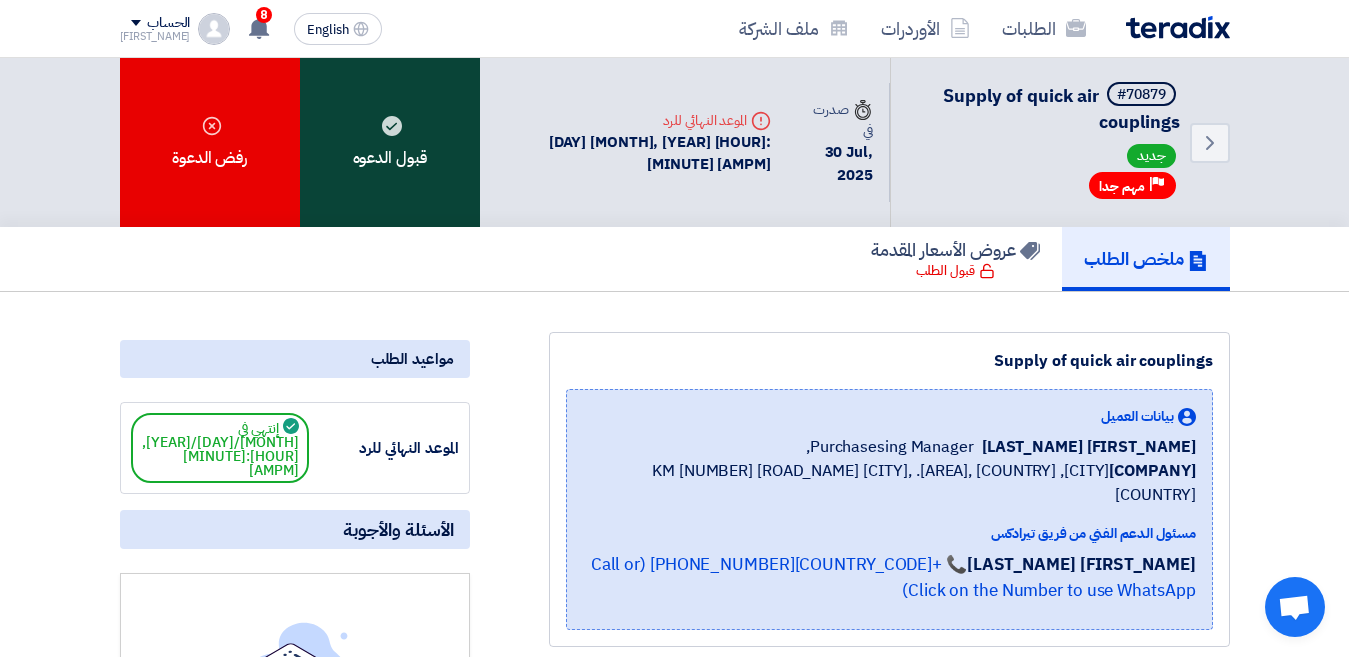 click on "قبول الدعوه" 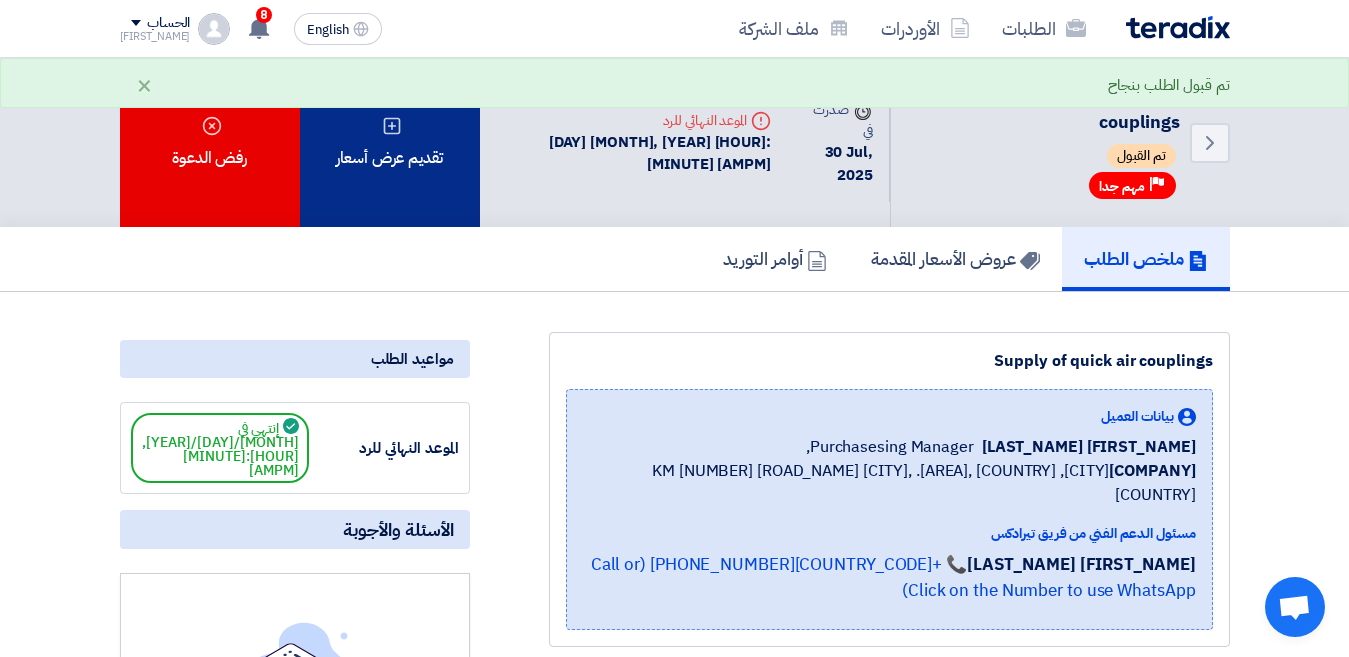 click on "تقديم عرض أسعار" 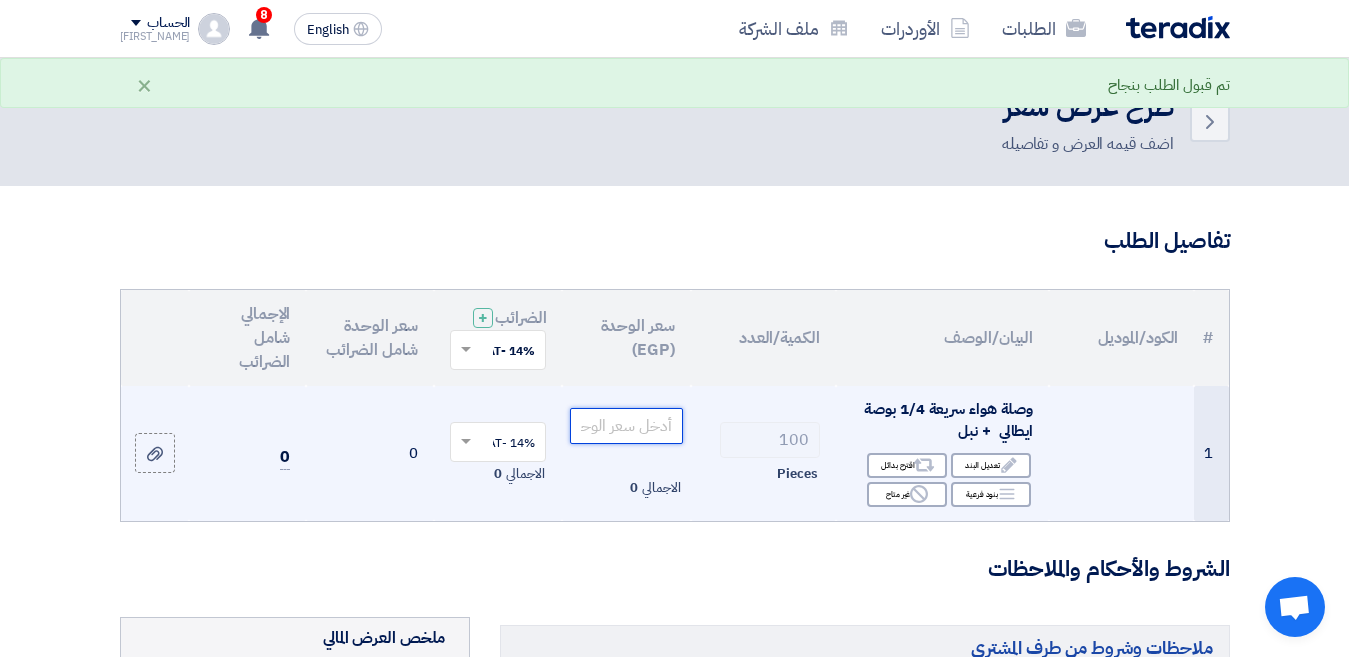 click 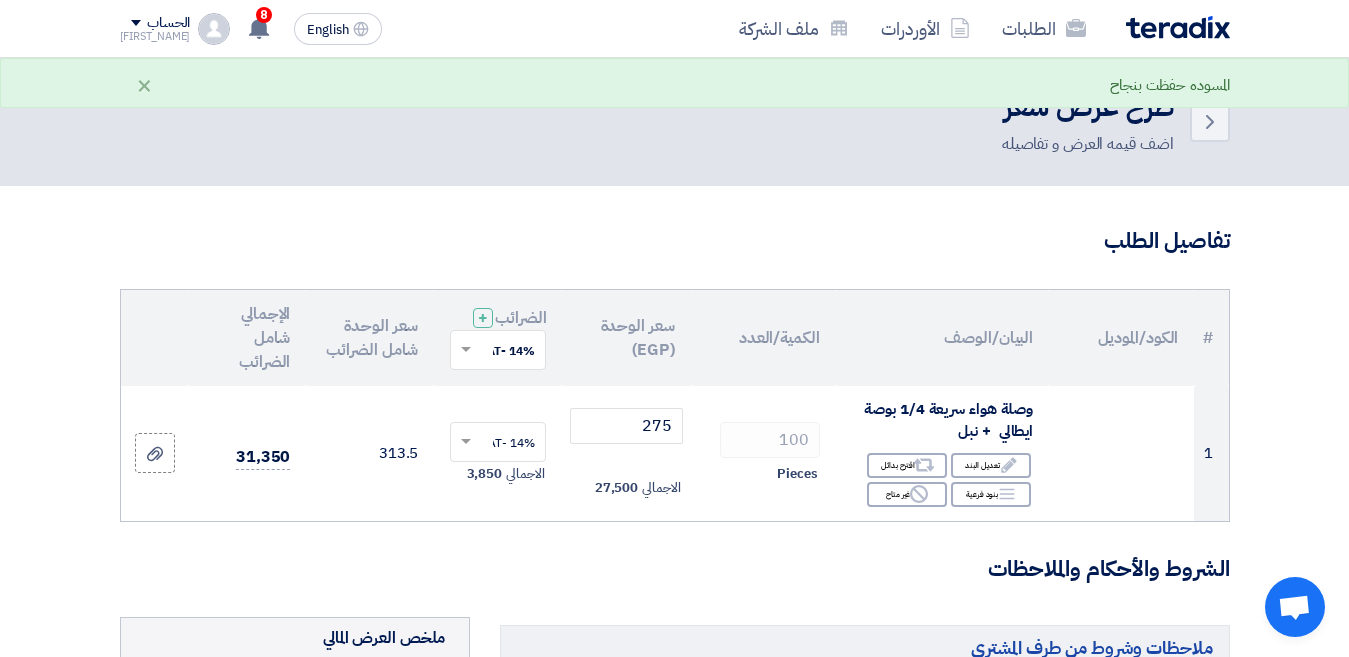 click on "تفاصيل الطلب
#
الكود/الموديل
البيان/الوصف
الكمية/العدد
سعر الوحدة (EGP)
الضرائب
+
'Select taxes...
14% -VAT" 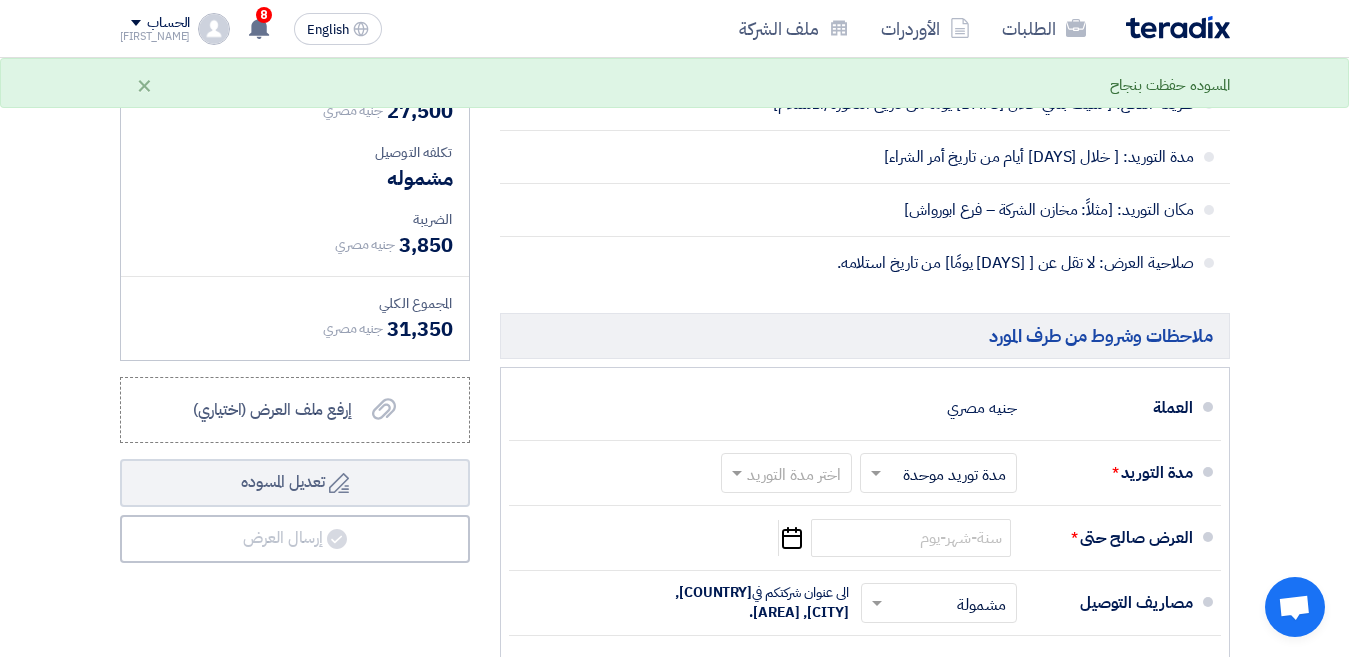 scroll, scrollTop: 100, scrollLeft: 0, axis: vertical 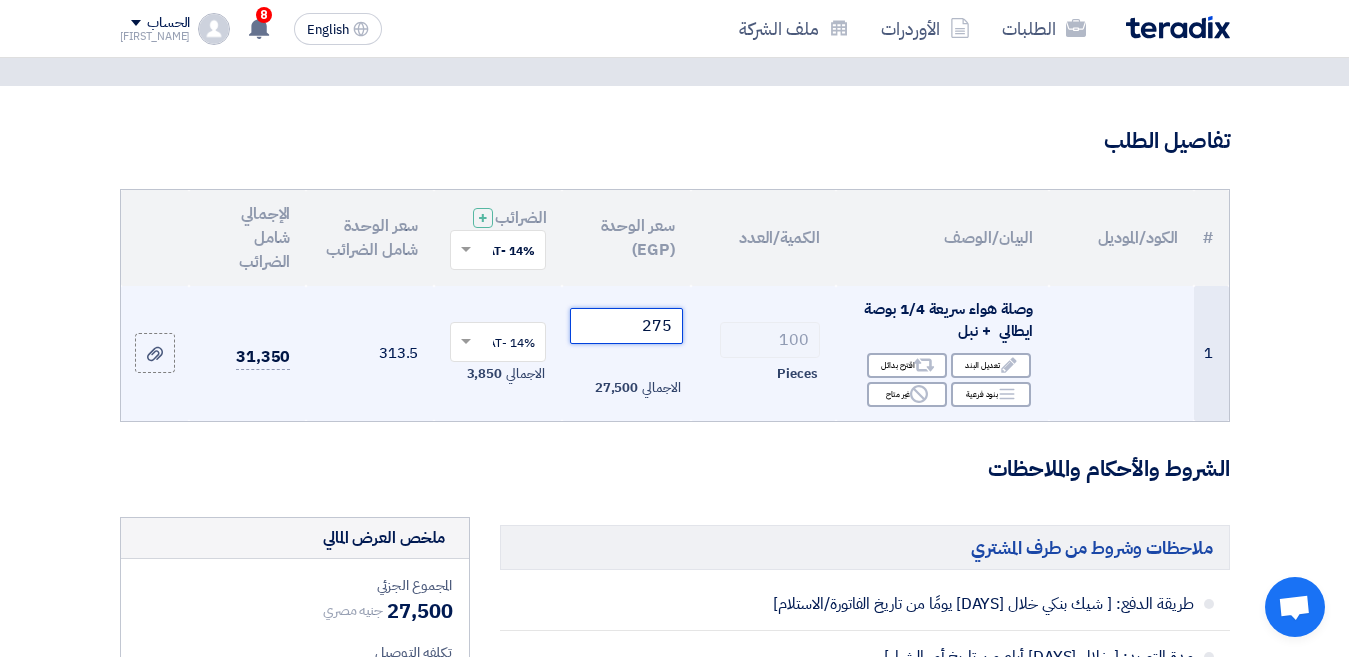 click on "275" 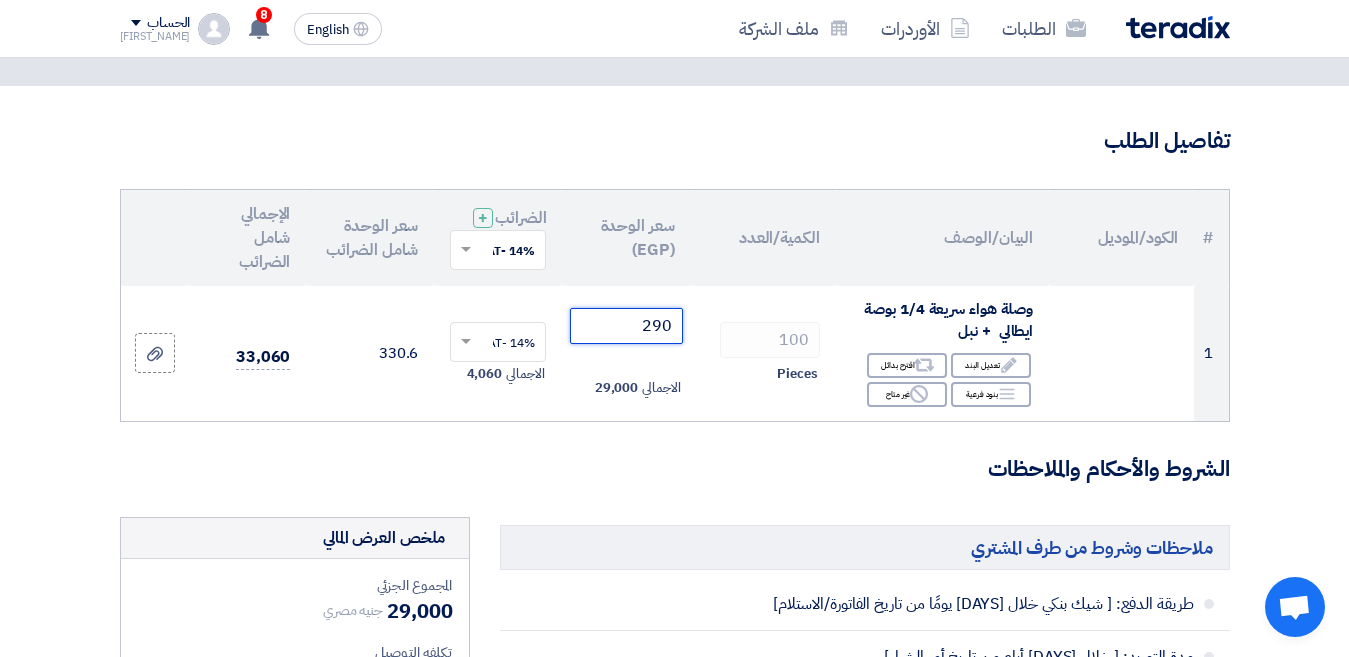 type on "290" 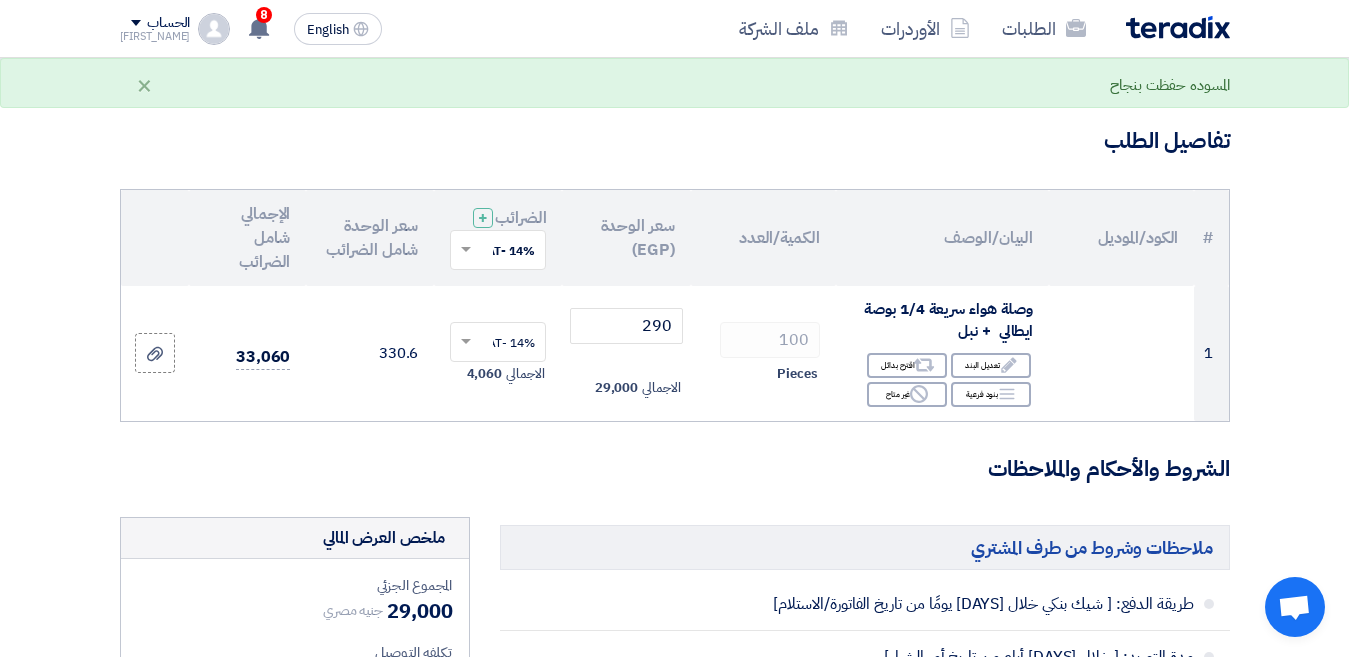 click on "تفاصيل الطلب
#
الكود/الموديل
البيان/الوصف
الكمية/العدد
سعر الوحدة (EGP)
الضرائب
+
'Select taxes...
14% -VAT" 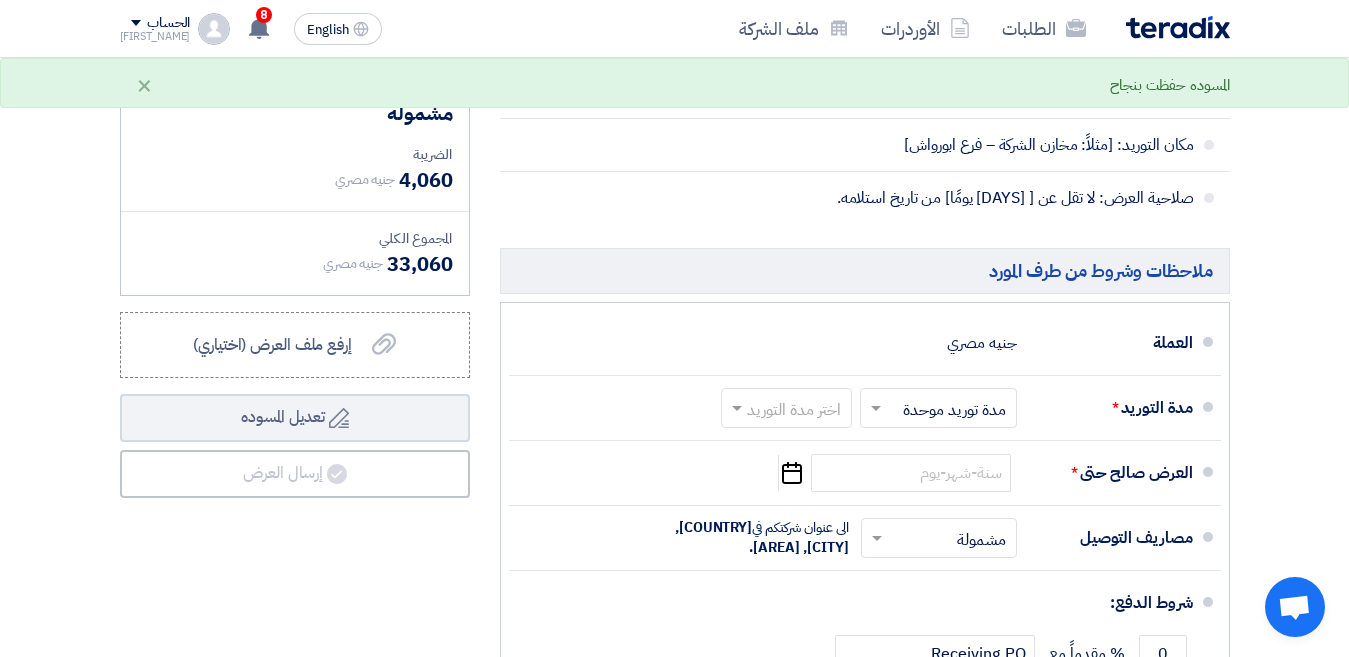 scroll, scrollTop: 700, scrollLeft: 0, axis: vertical 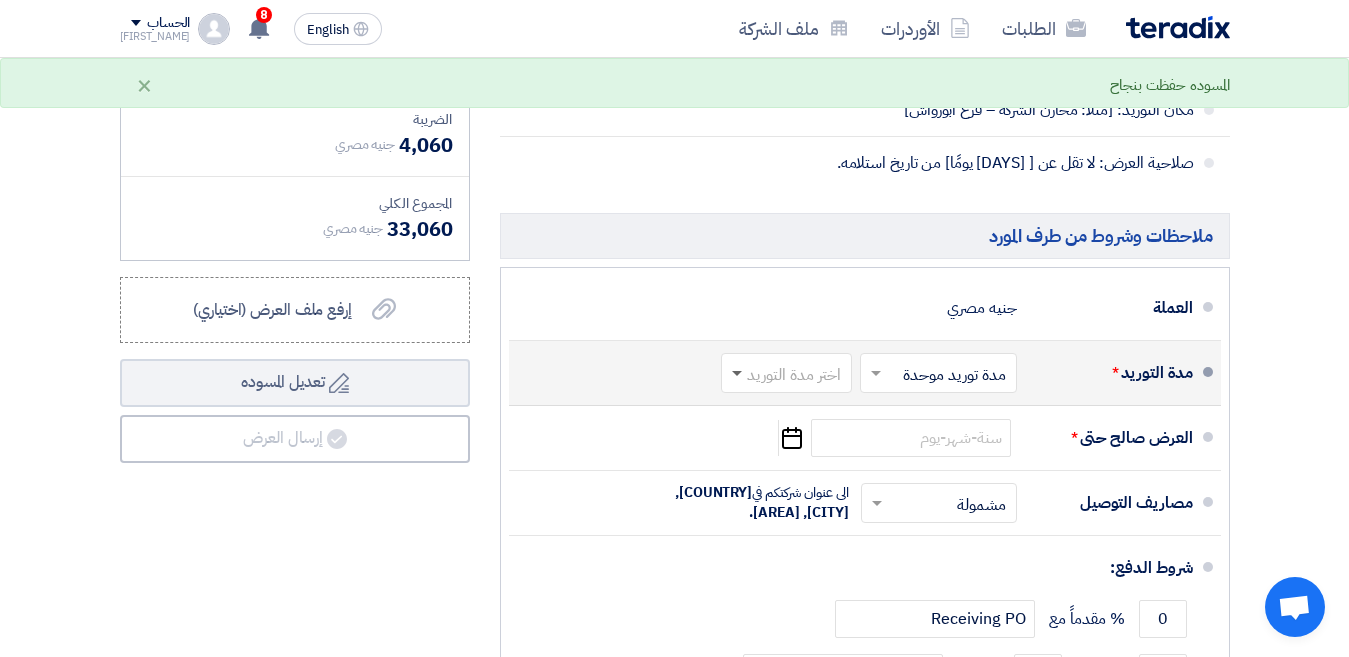 click 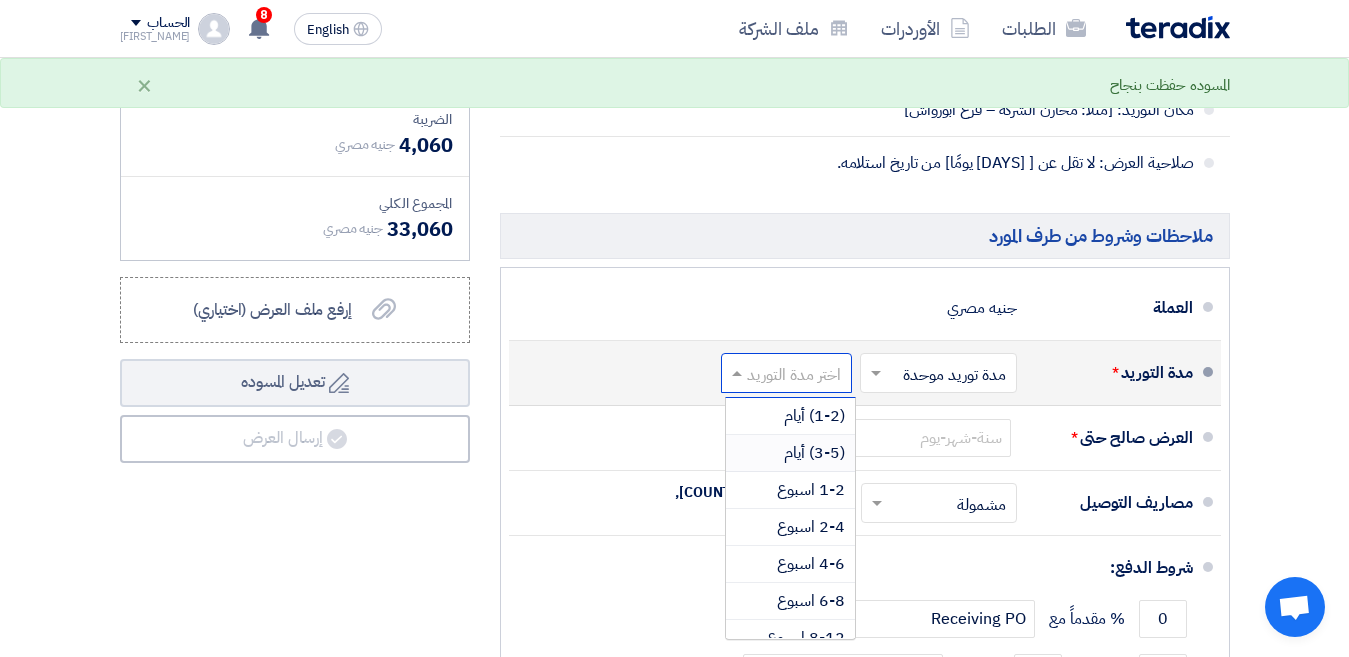 click on "(3-5) أيام" at bounding box center (814, 453) 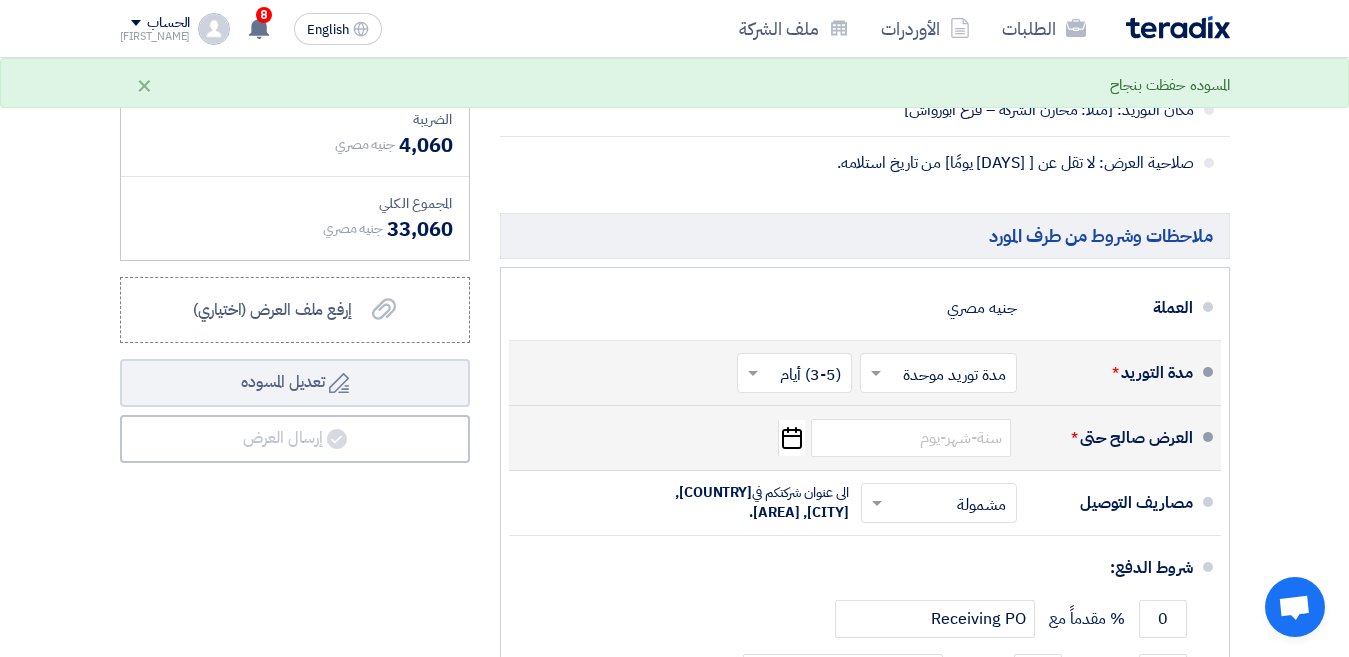 click 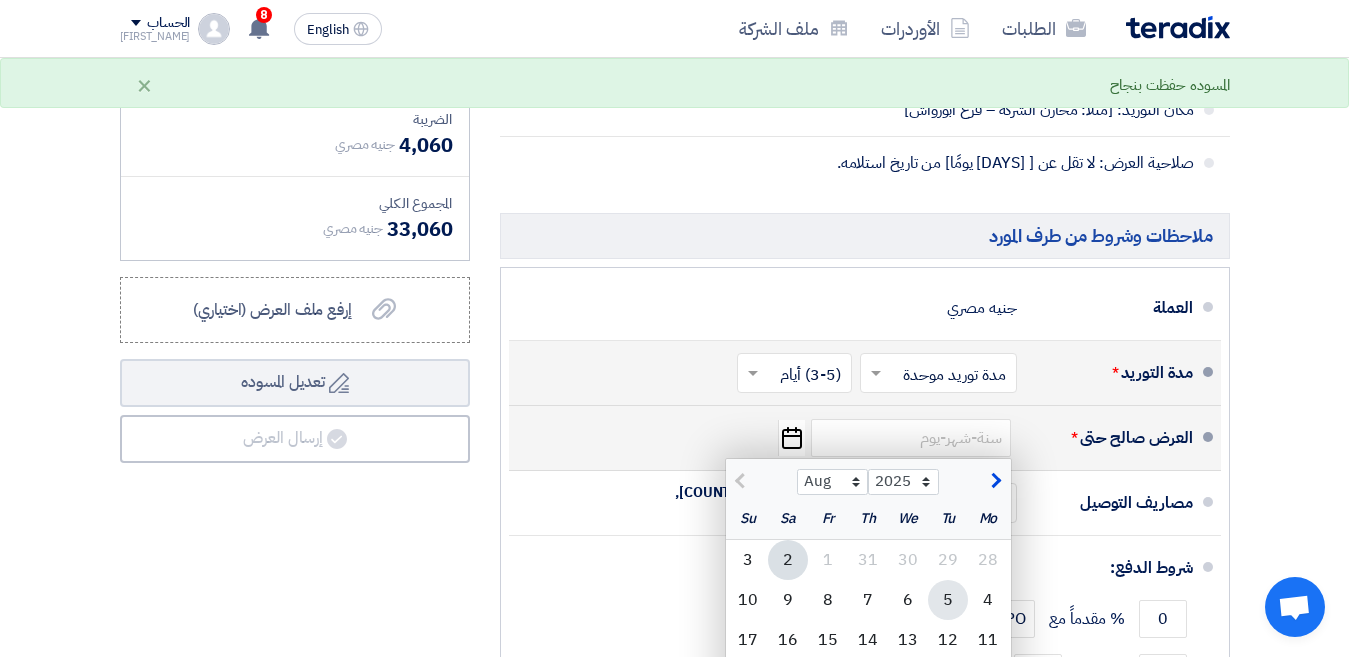 click on "5" 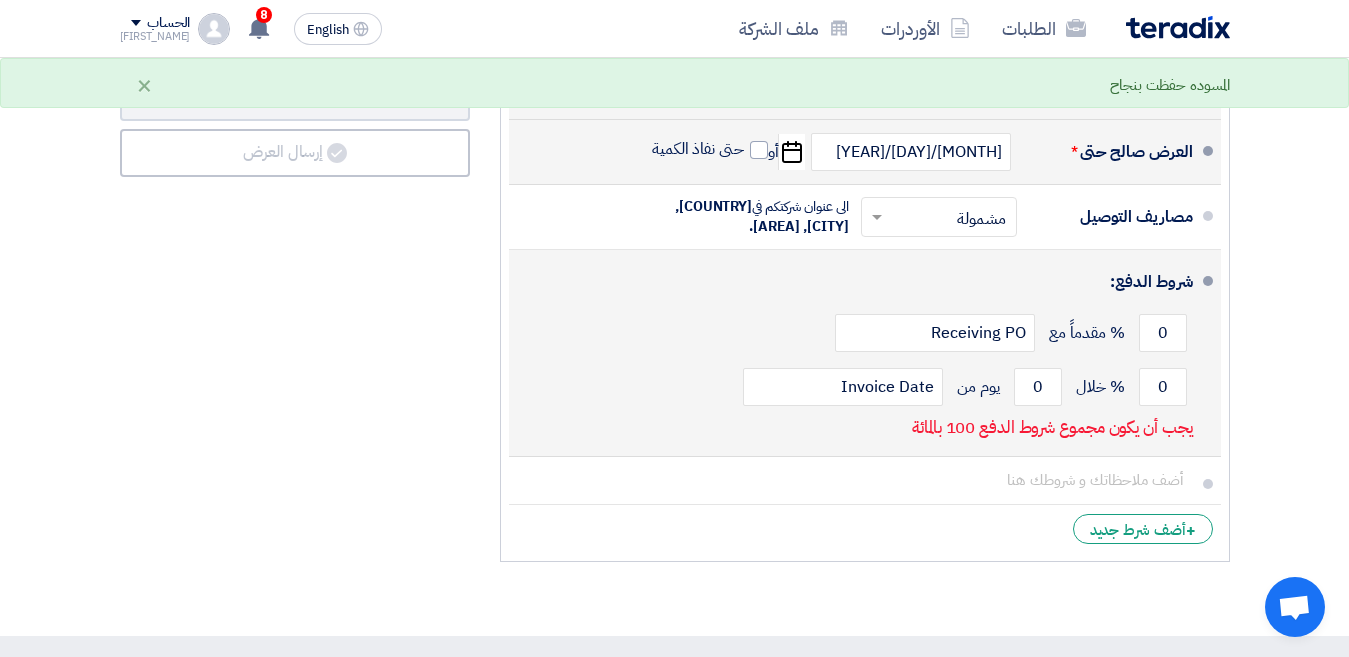 scroll, scrollTop: 1000, scrollLeft: 0, axis: vertical 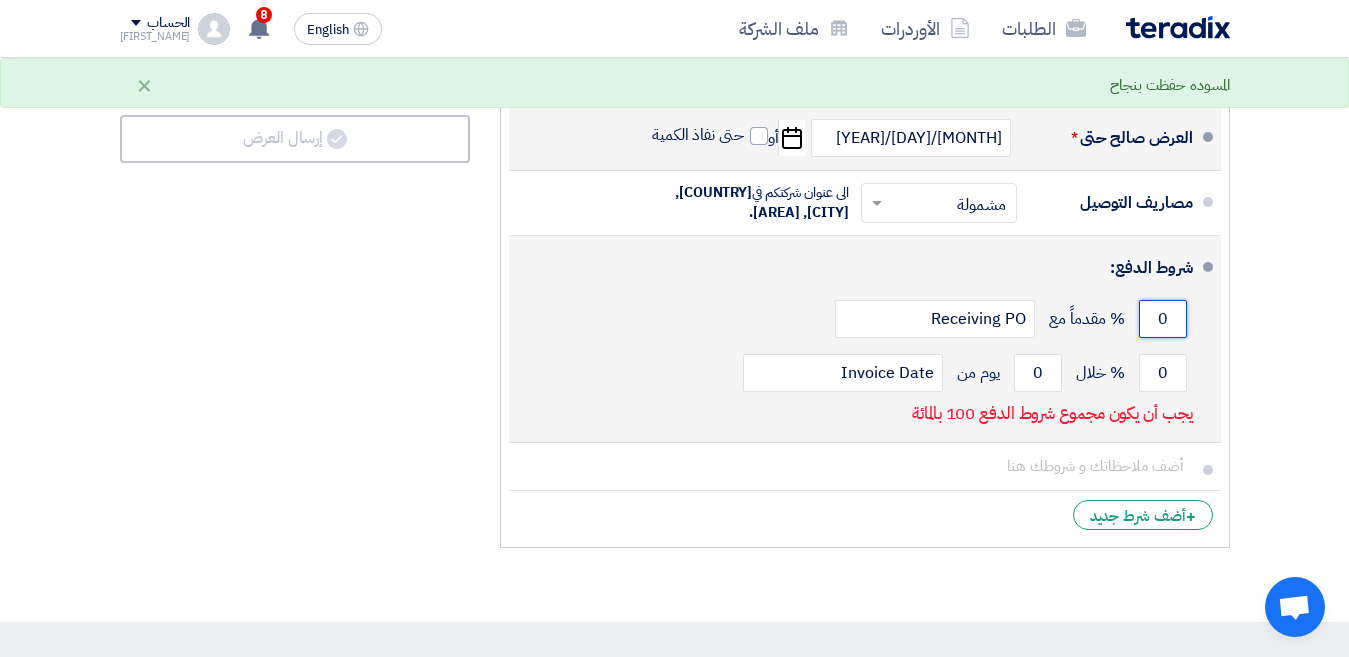 drag, startPoint x: 1143, startPoint y: 343, endPoint x: 1177, endPoint y: 338, distance: 34.36568 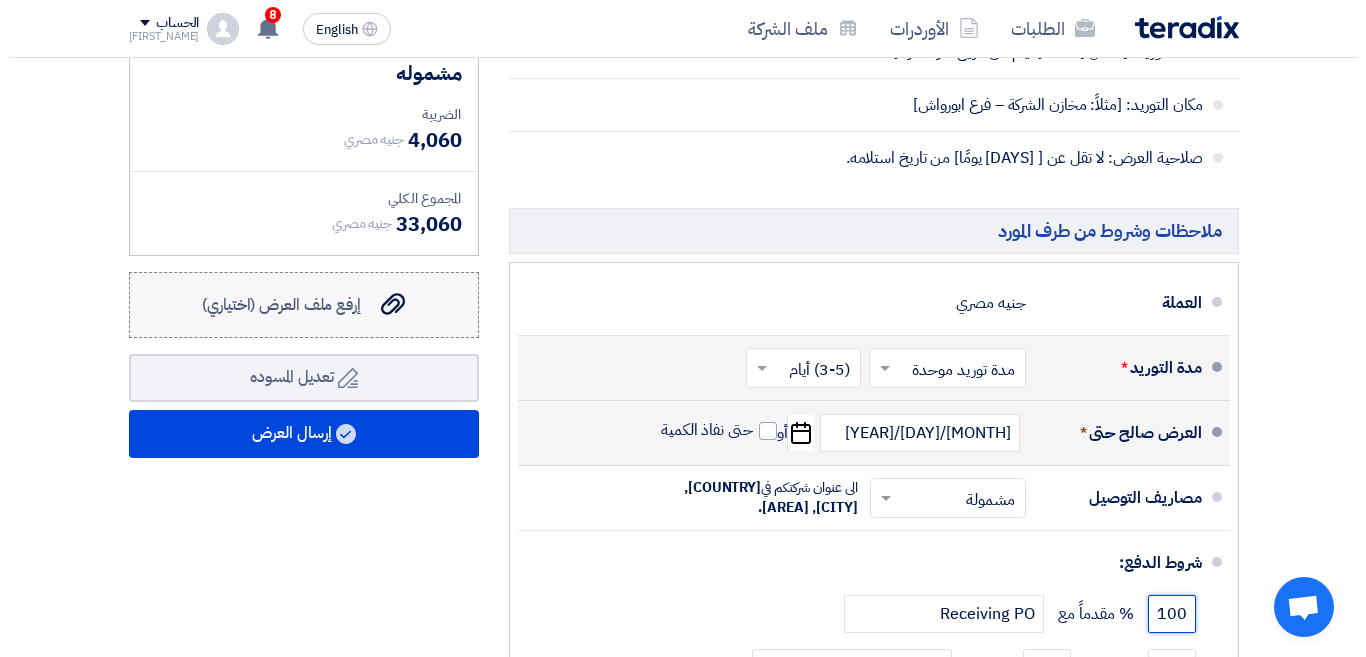 scroll, scrollTop: 700, scrollLeft: 0, axis: vertical 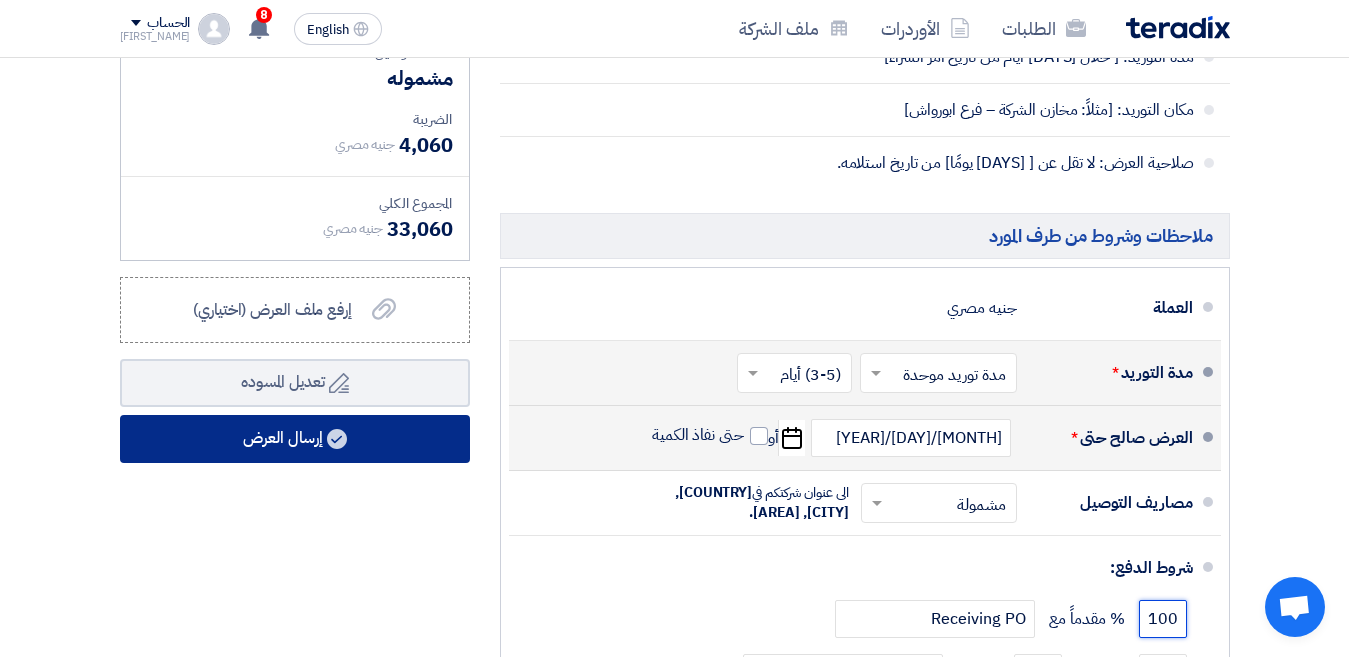 type on "100" 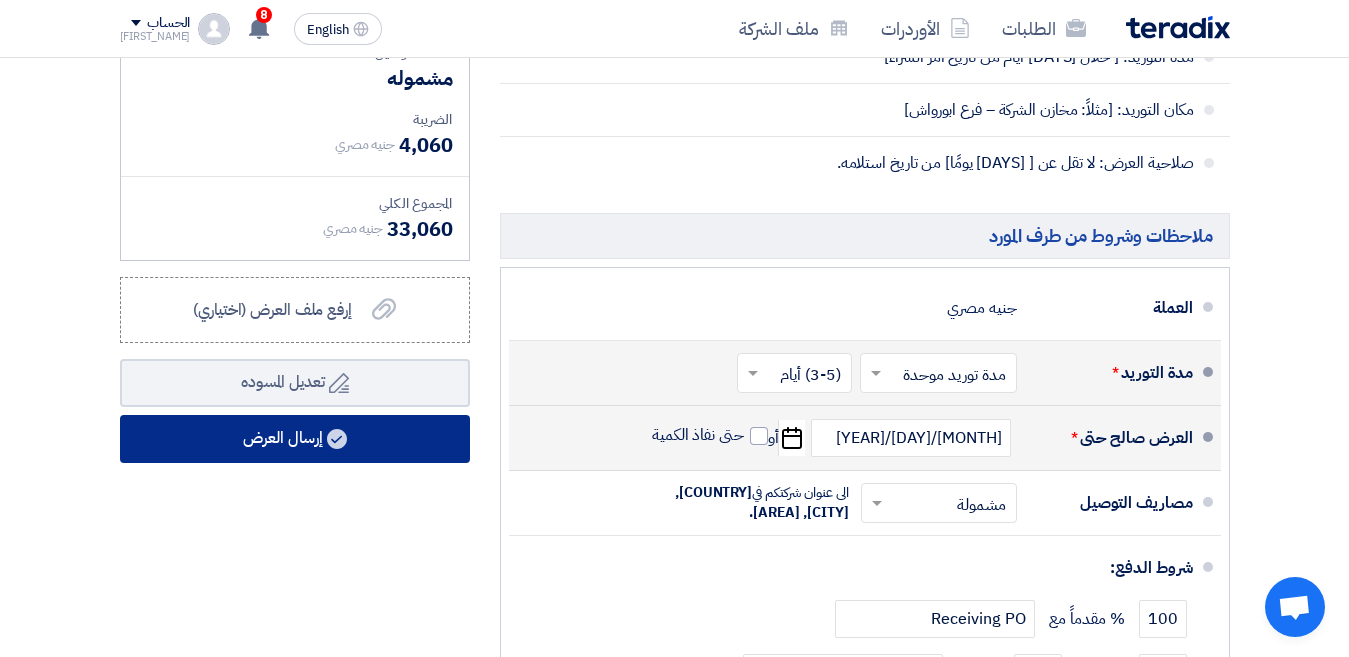 click on "إرسال العرض" 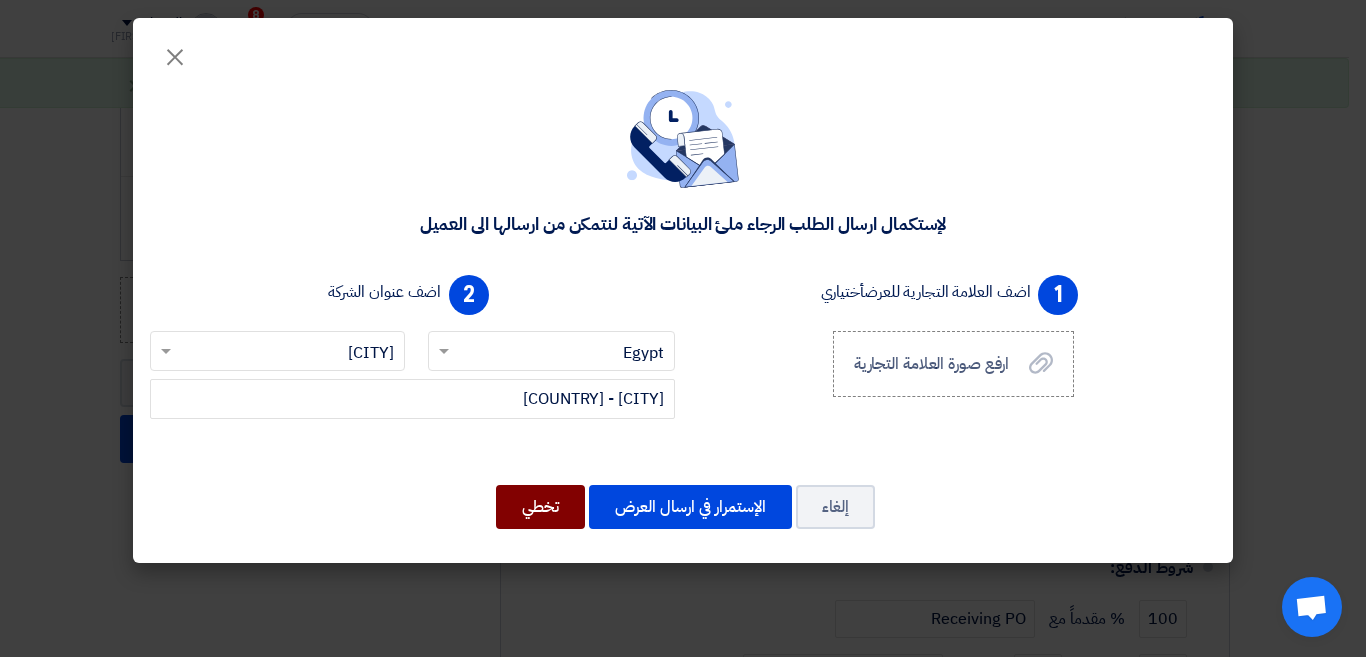 click on "تخطي" 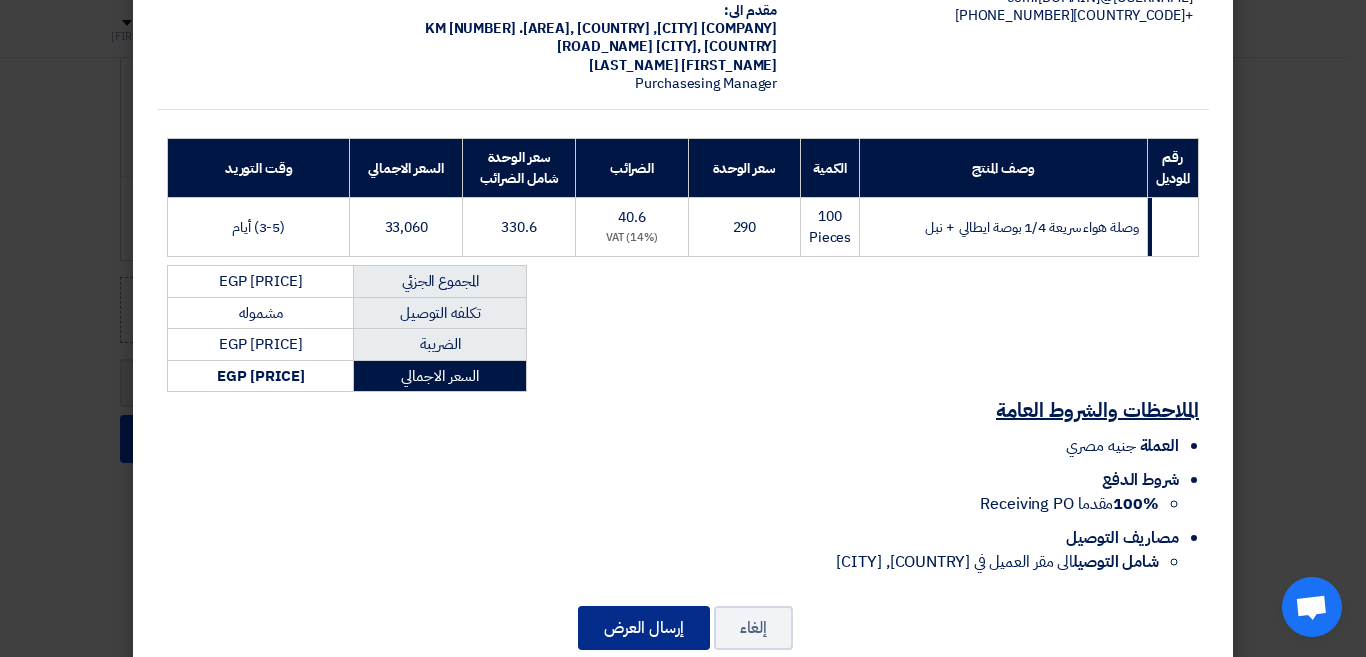 scroll, scrollTop: 245, scrollLeft: 0, axis: vertical 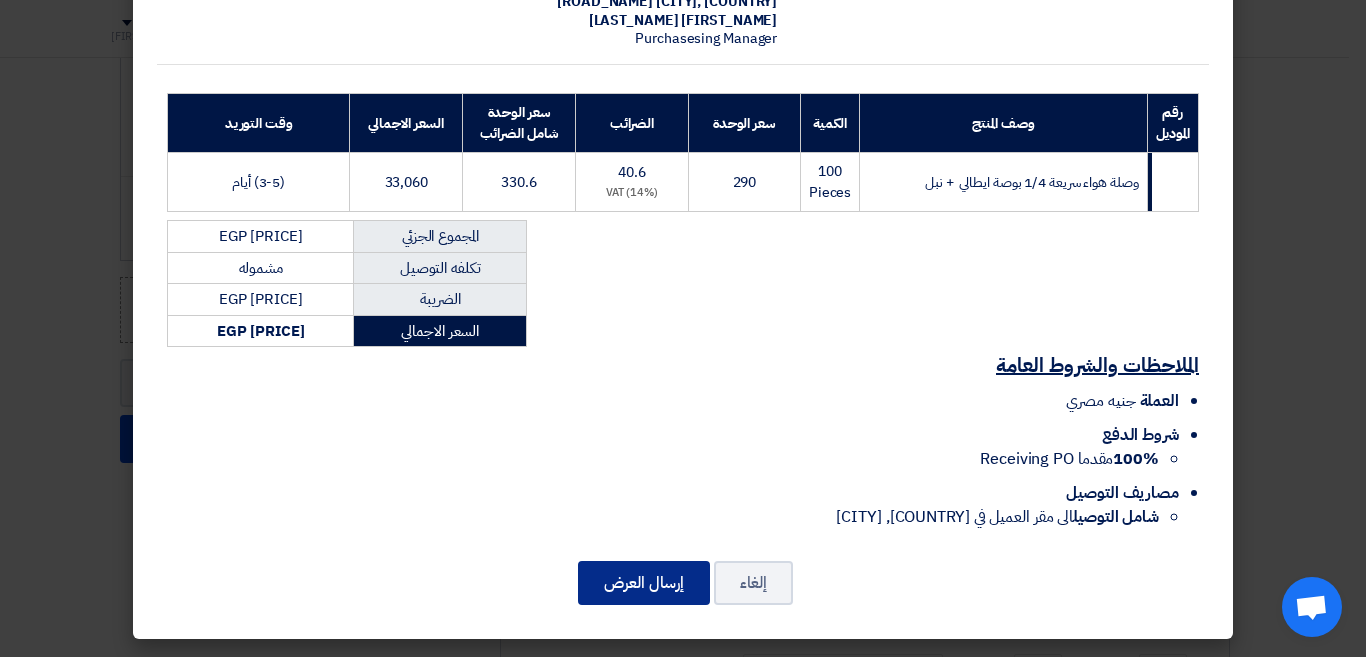 click on "إرسال العرض" 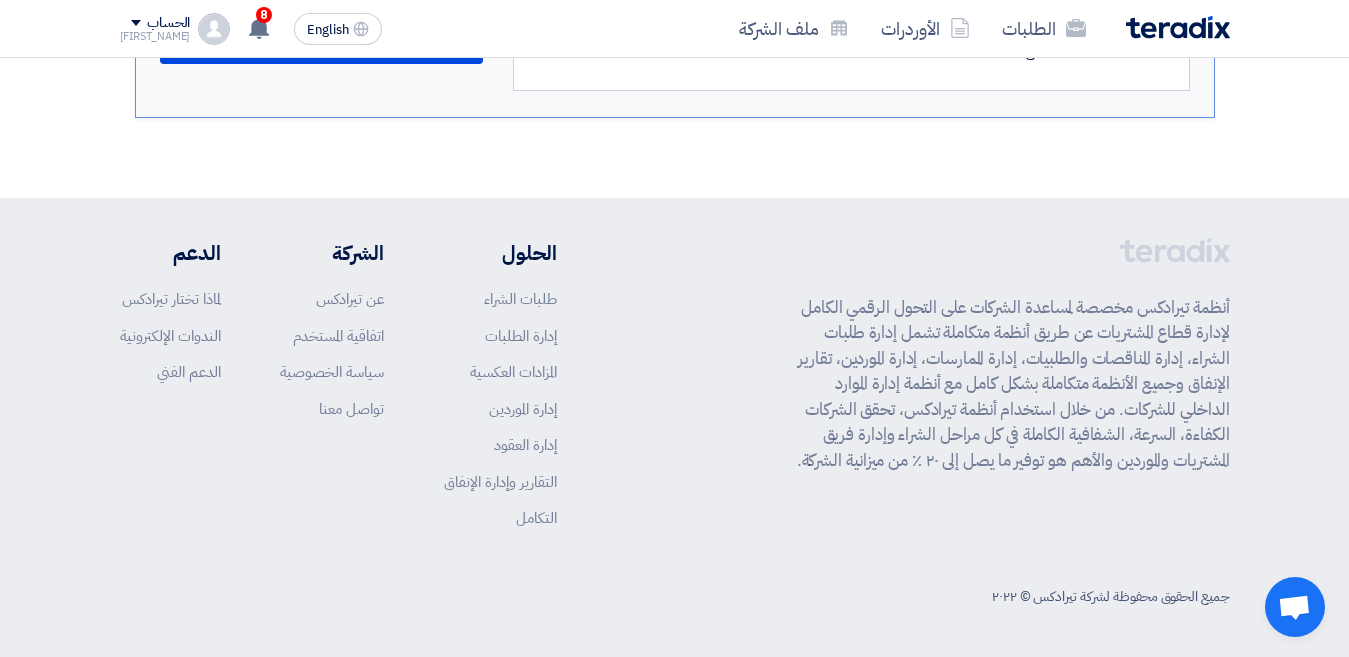 scroll, scrollTop: 939, scrollLeft: 0, axis: vertical 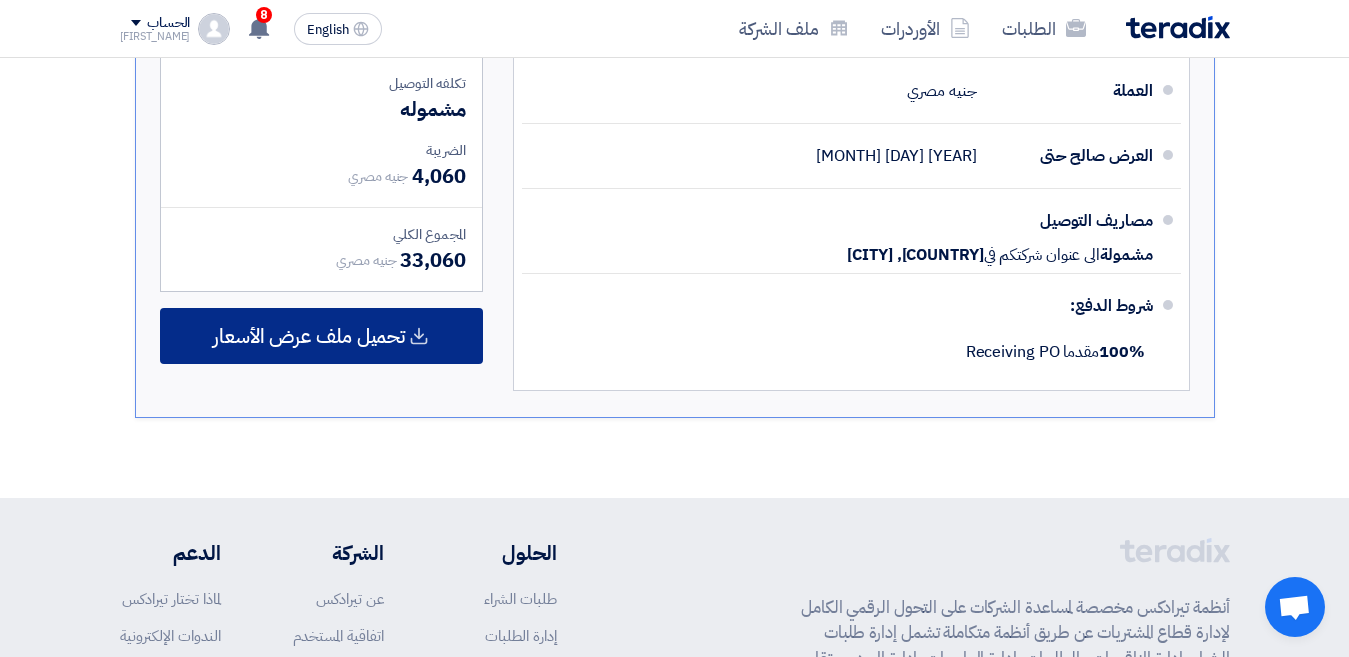 click on "تحميل ملف عرض الأسعار" at bounding box center (309, 336) 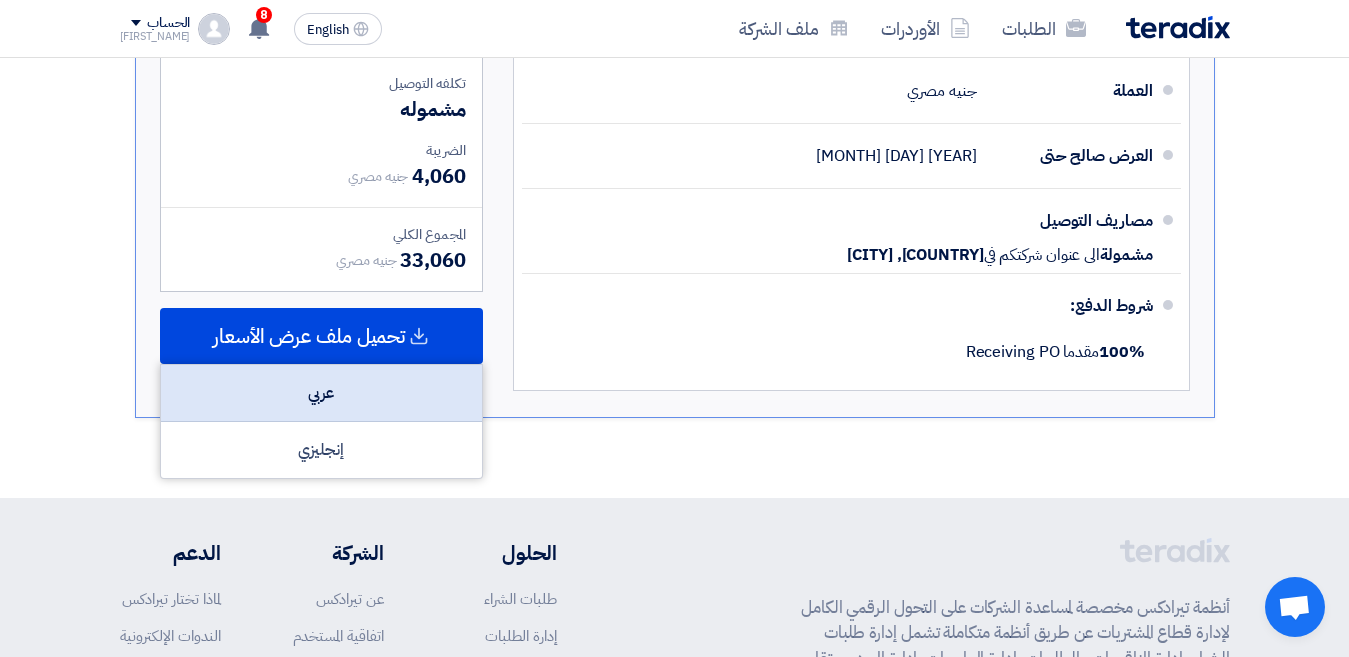 click on "عربي" at bounding box center (321, 393) 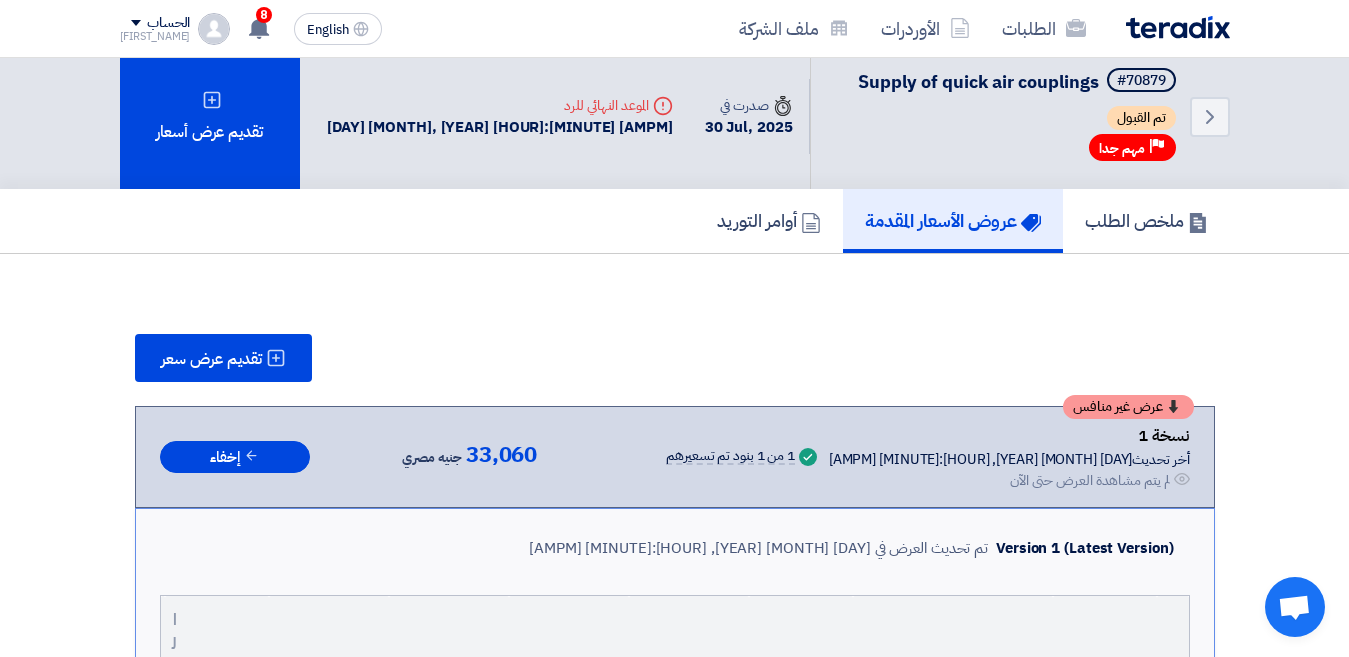 scroll, scrollTop: 0, scrollLeft: 0, axis: both 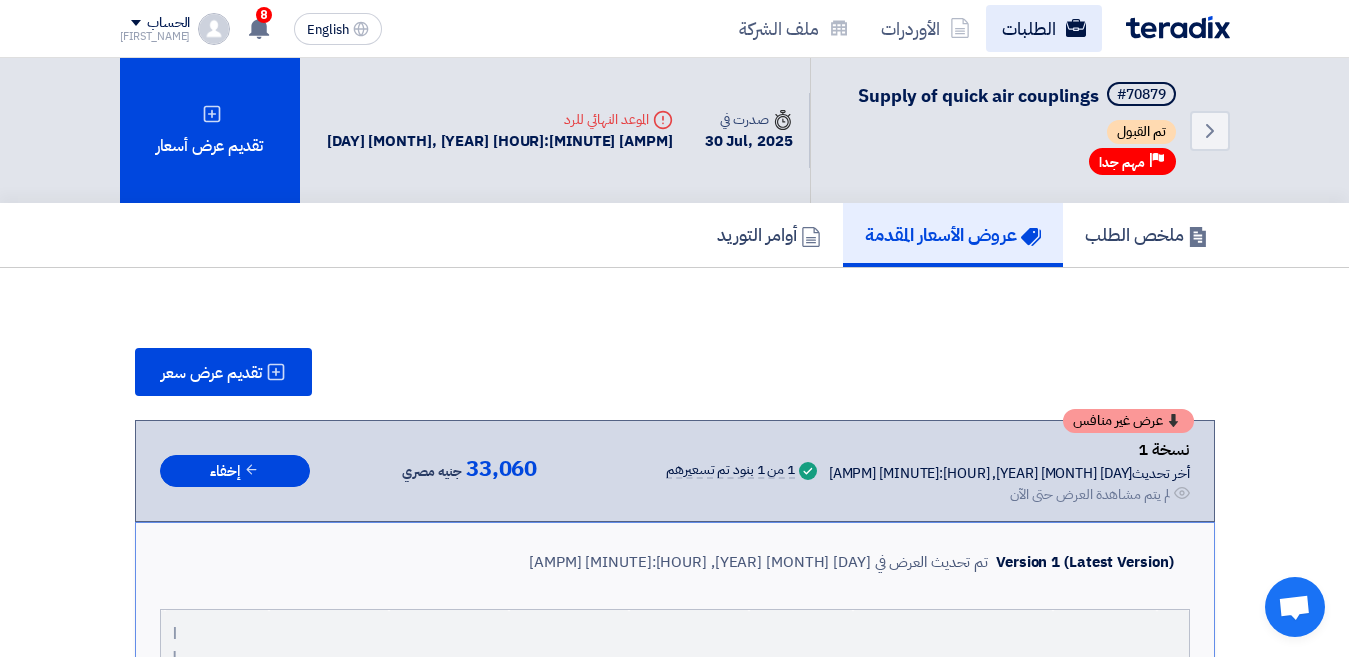 click on "الطلبات" 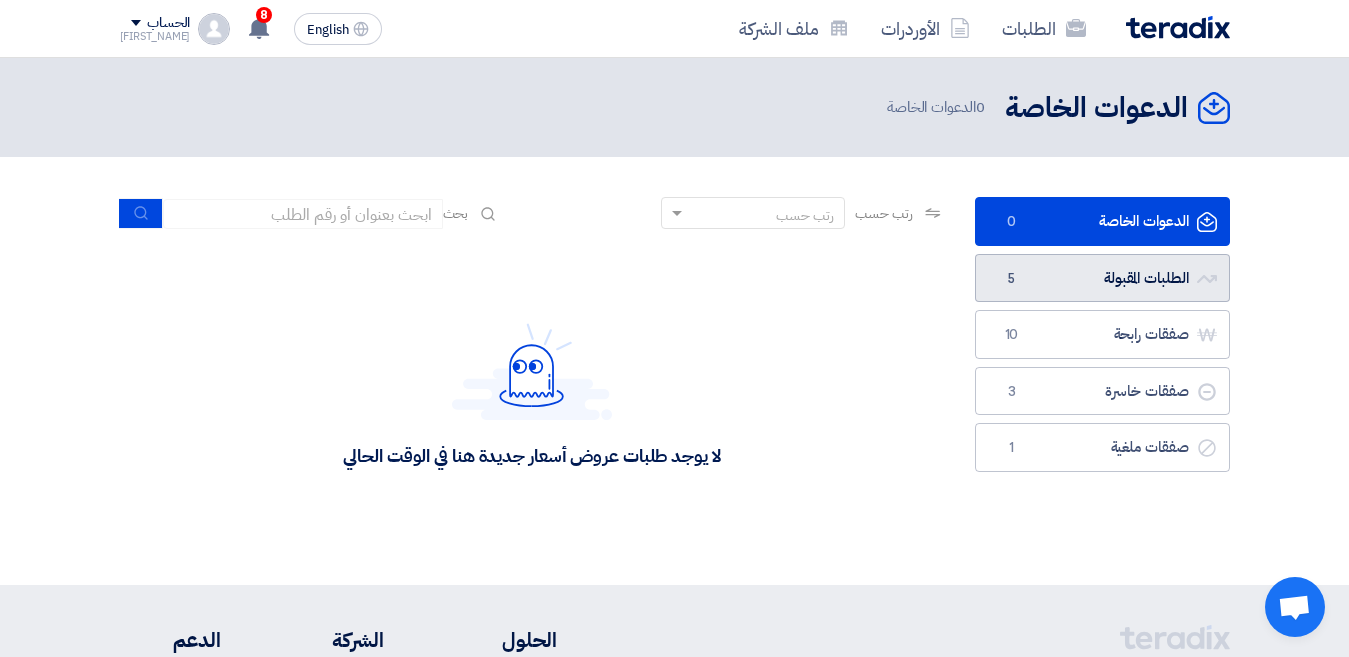click on "الطلبات المقبولة
الطلبات المقبولة
5" 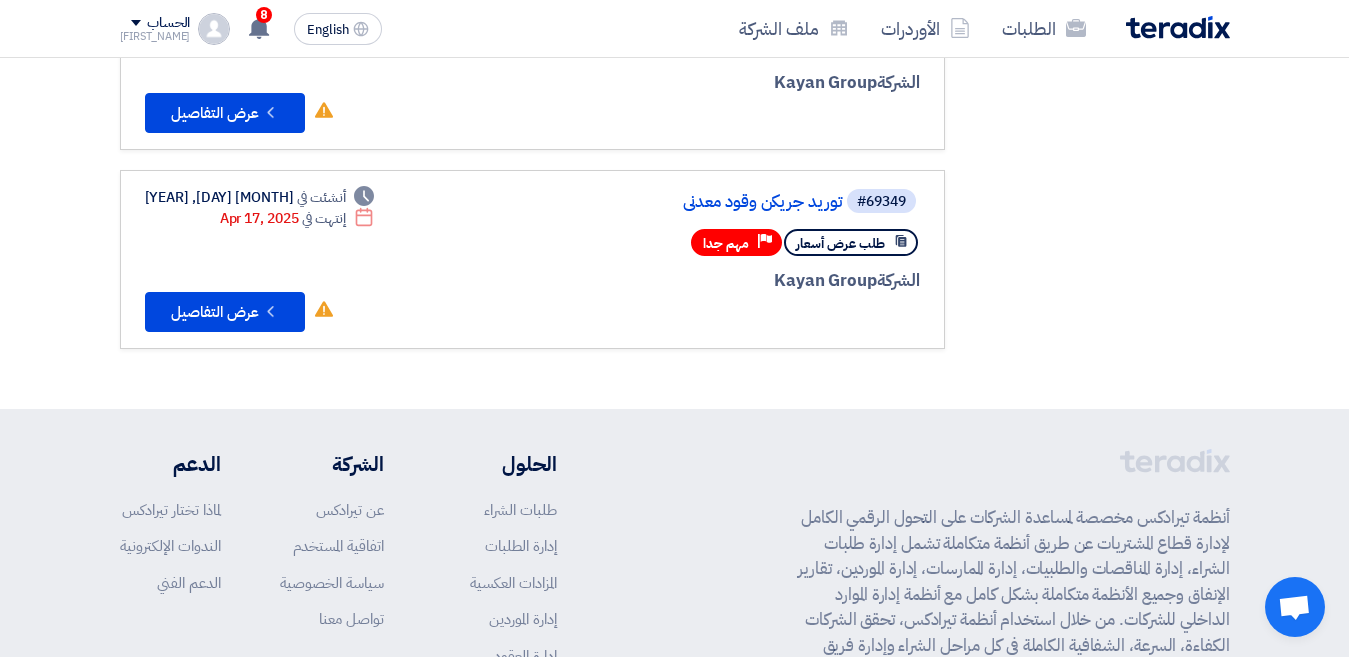 scroll, scrollTop: 700, scrollLeft: 0, axis: vertical 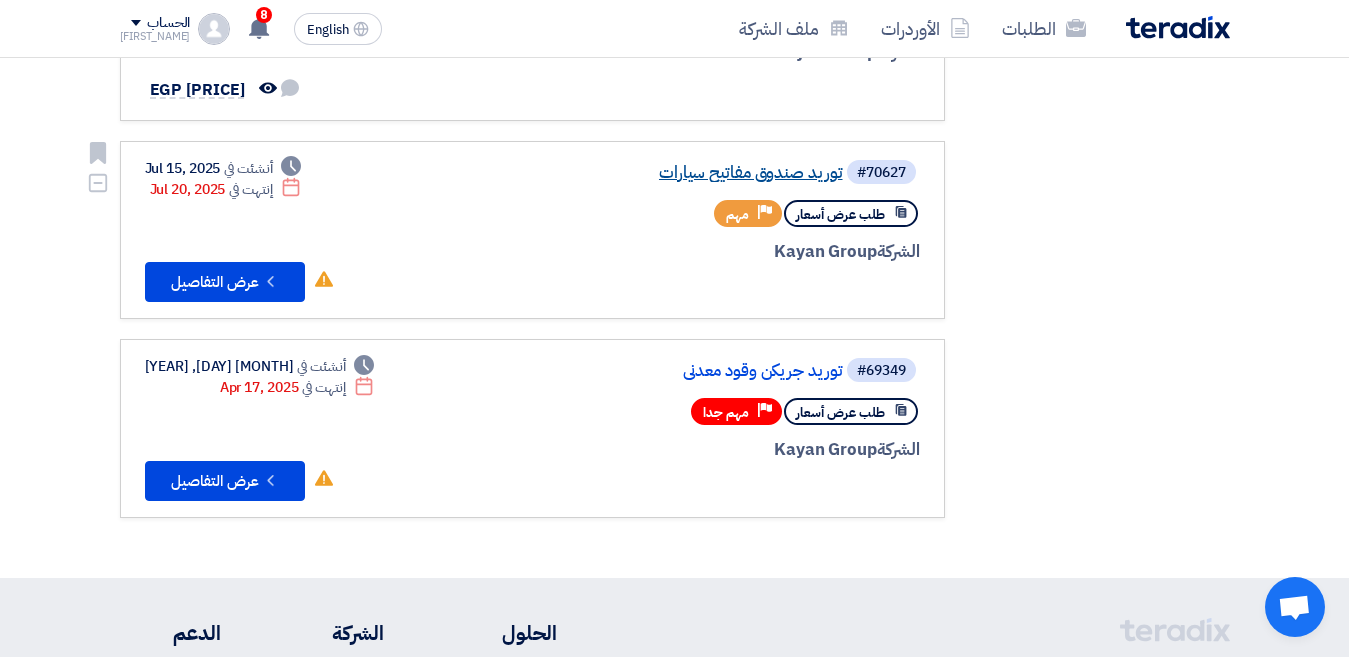 click on "توريد صندوق مفاتيح سيارات" 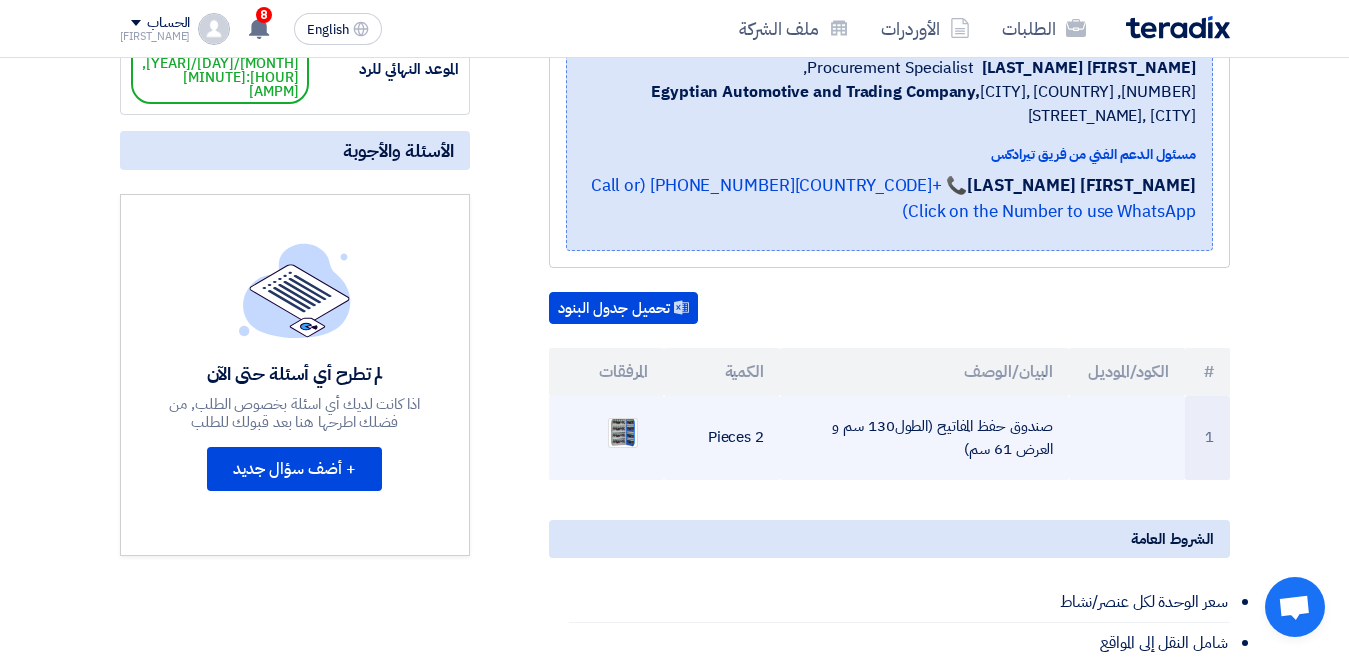 scroll, scrollTop: 0, scrollLeft: 0, axis: both 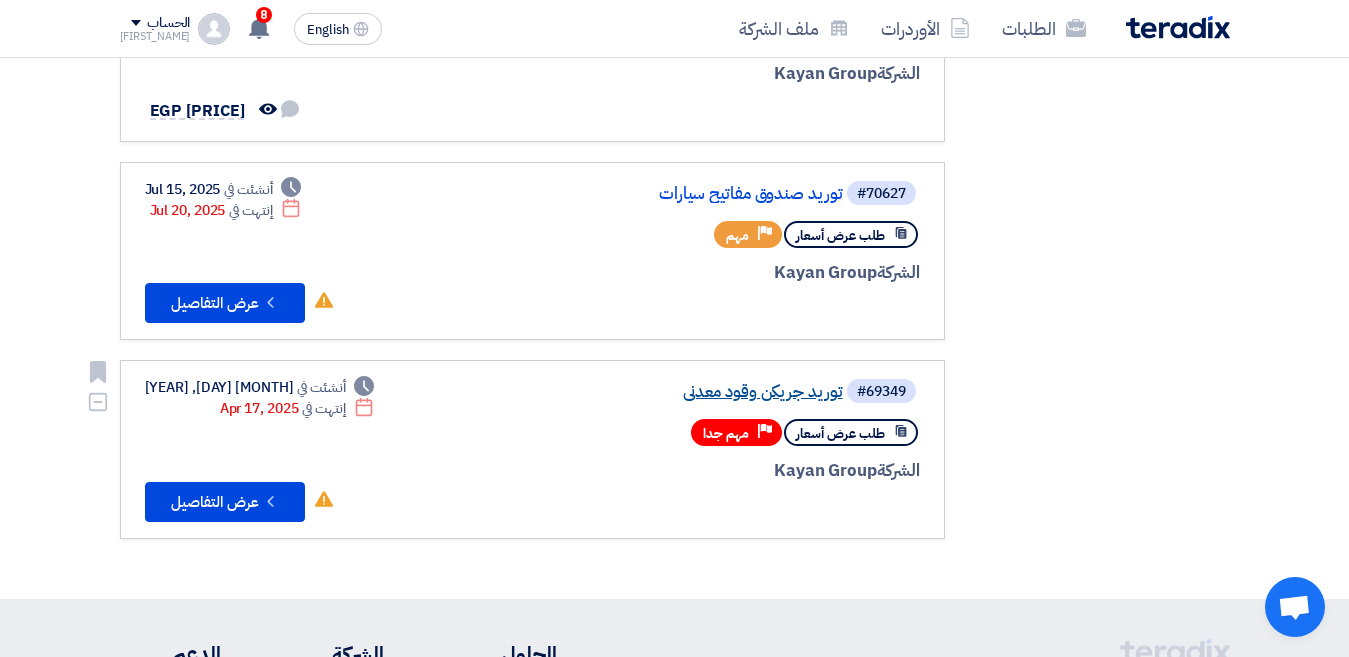 click on "توريد جريكن وقود معدني" 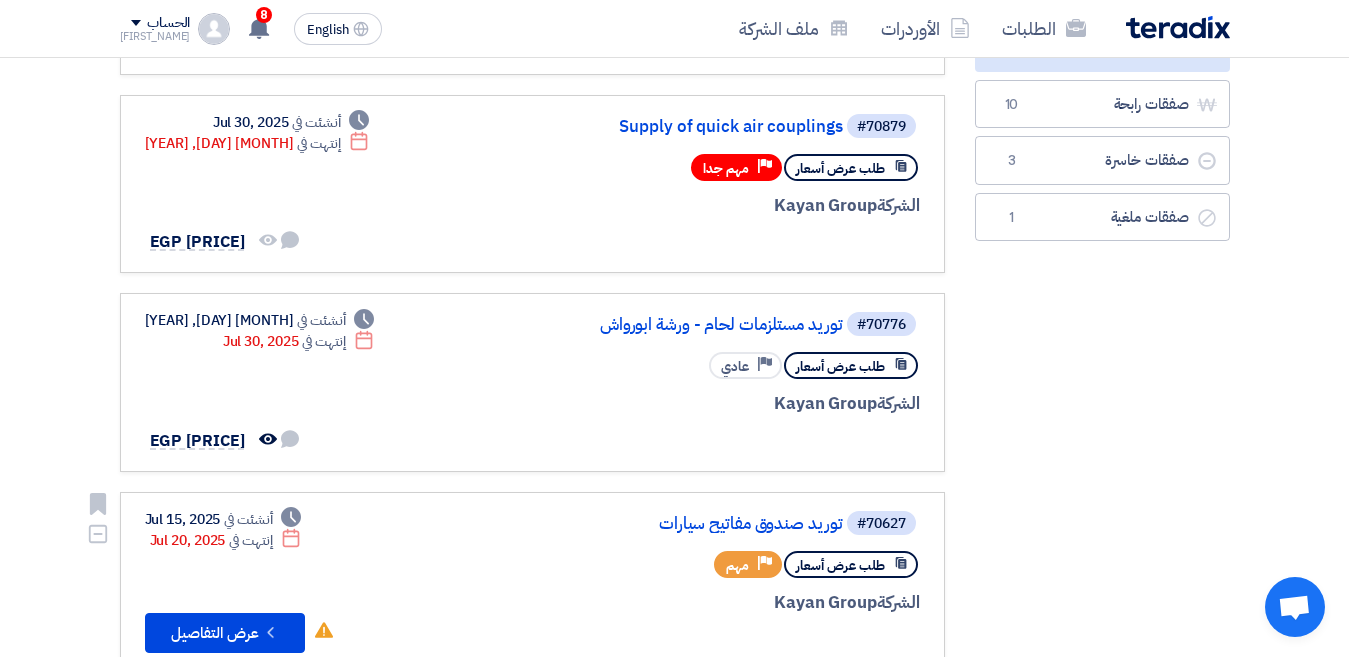 scroll, scrollTop: 0, scrollLeft: 0, axis: both 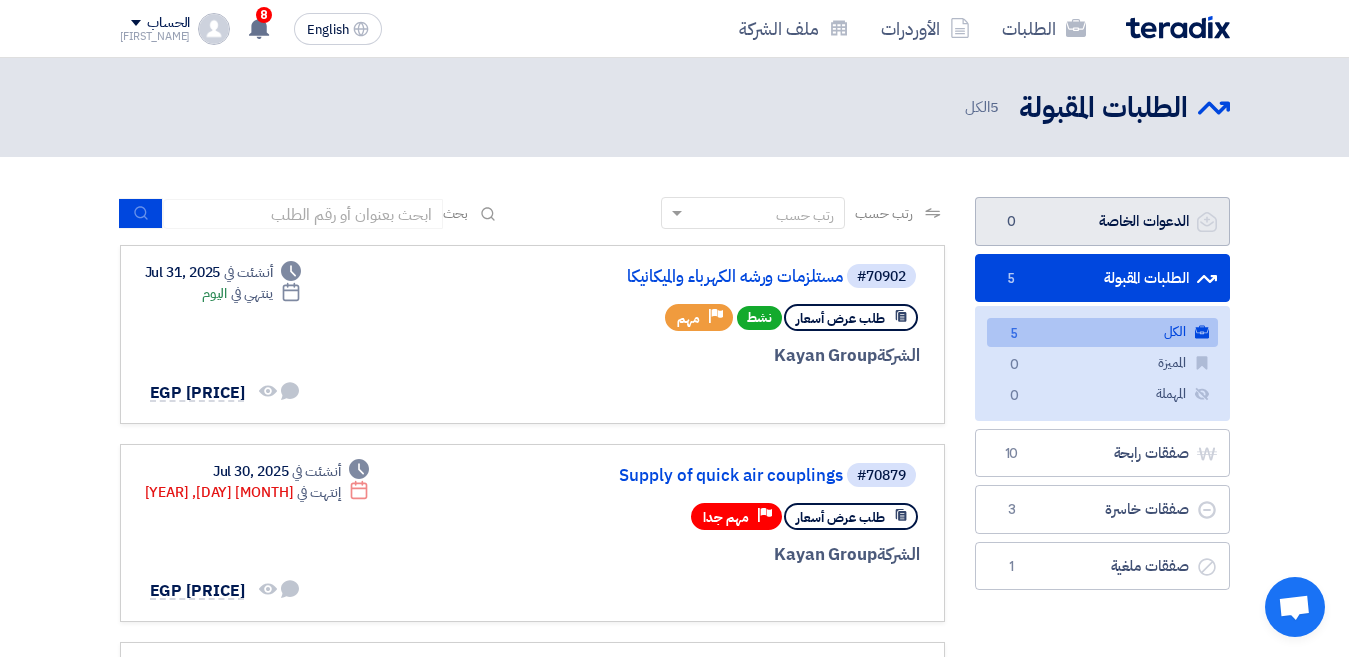 click on "الدعوات الخاصة
الدعوات الخاصة
0" 